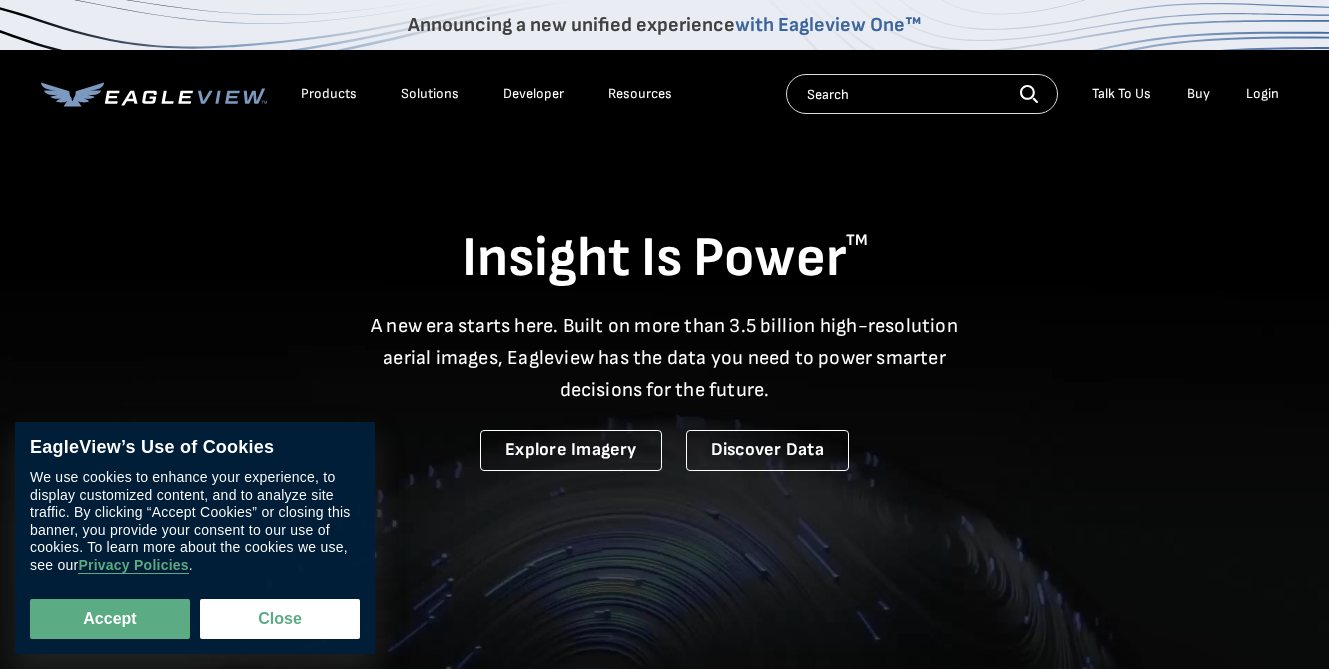 scroll, scrollTop: 0, scrollLeft: 0, axis: both 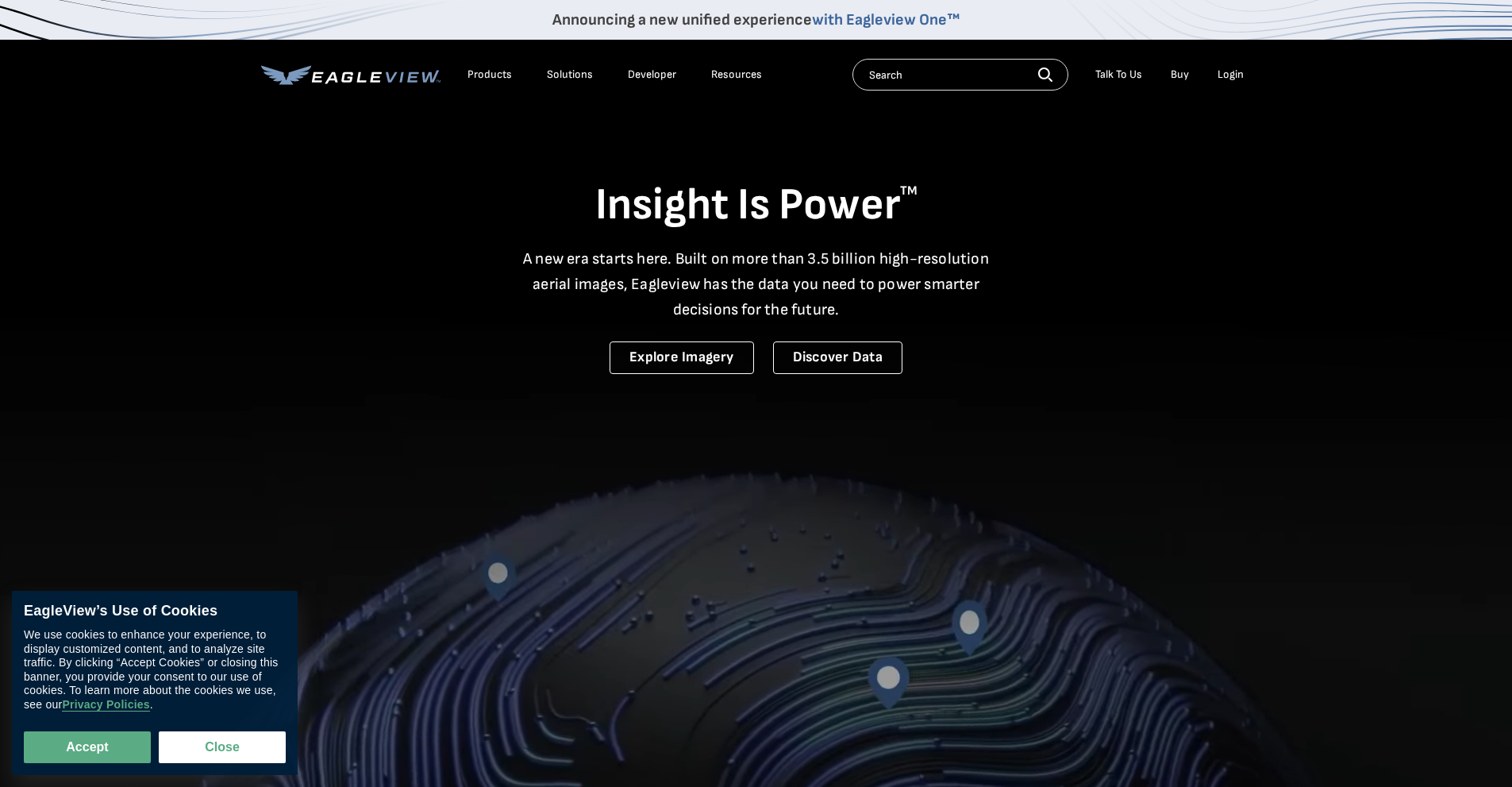 click on "Login" at bounding box center (1230, 75) 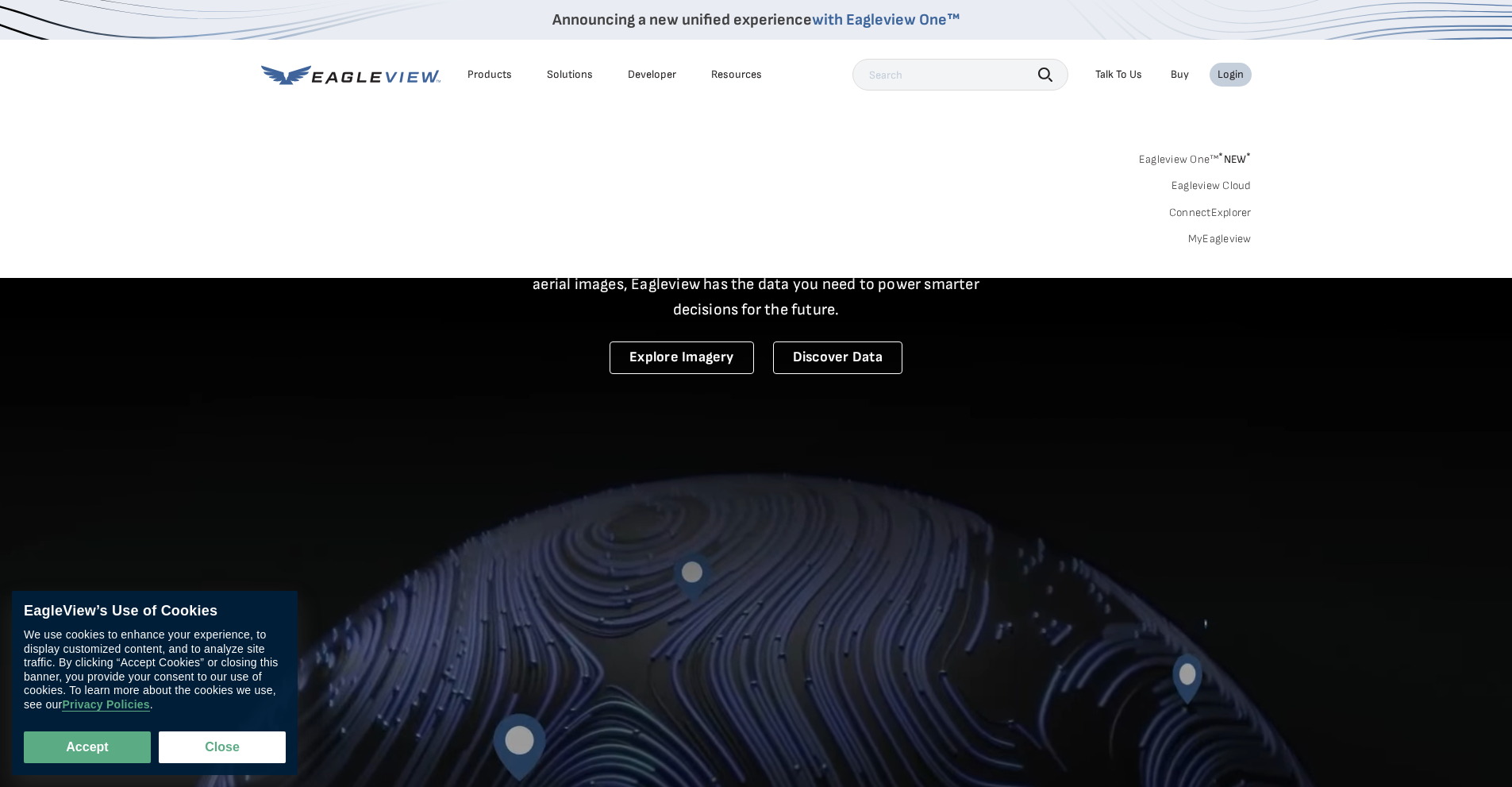 click on "Login" at bounding box center (1230, 75) 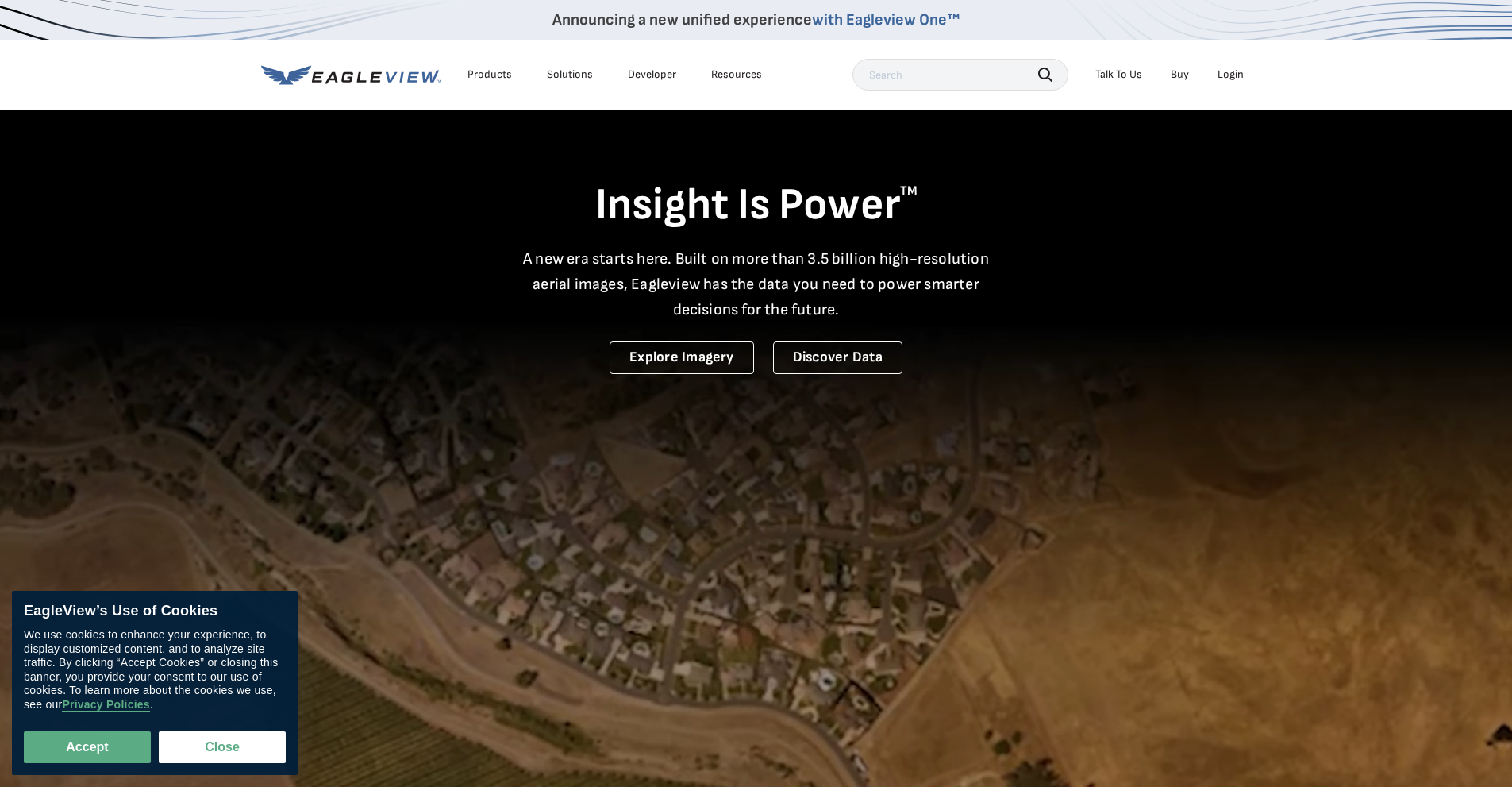 click on "Login" at bounding box center [1230, 75] 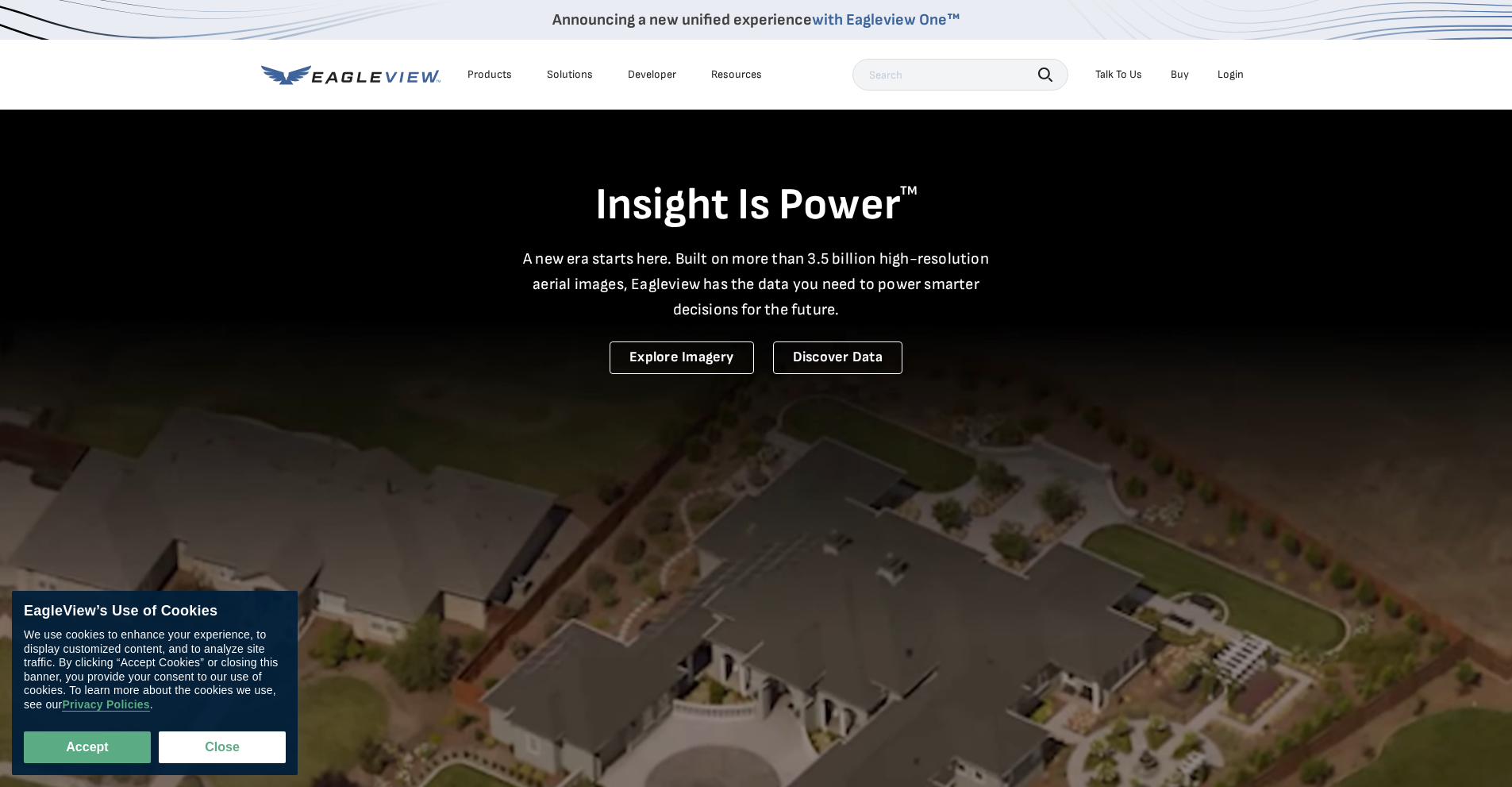 click on "Login" at bounding box center [1230, 75] 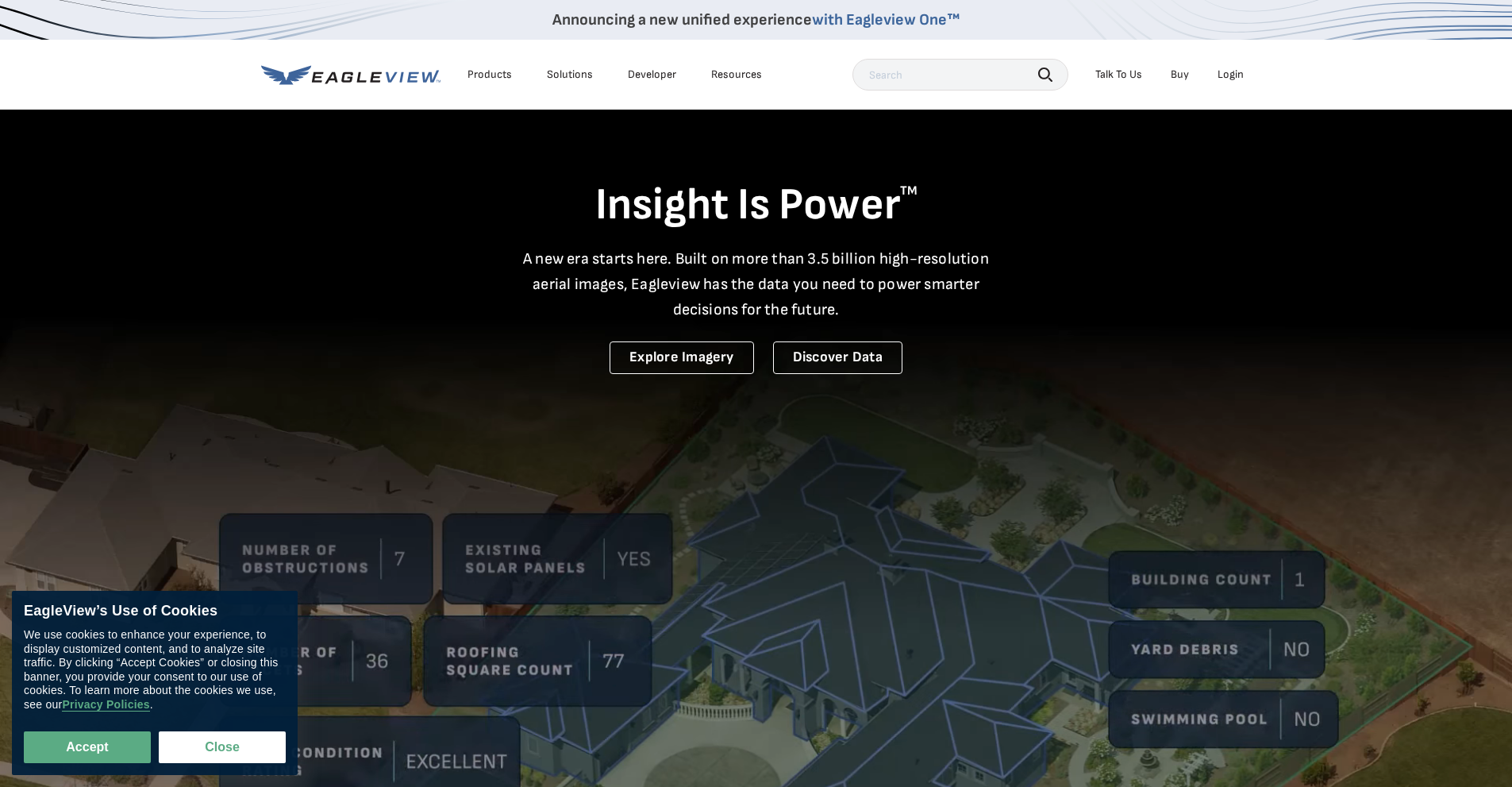 click on "Login" at bounding box center (1230, 75) 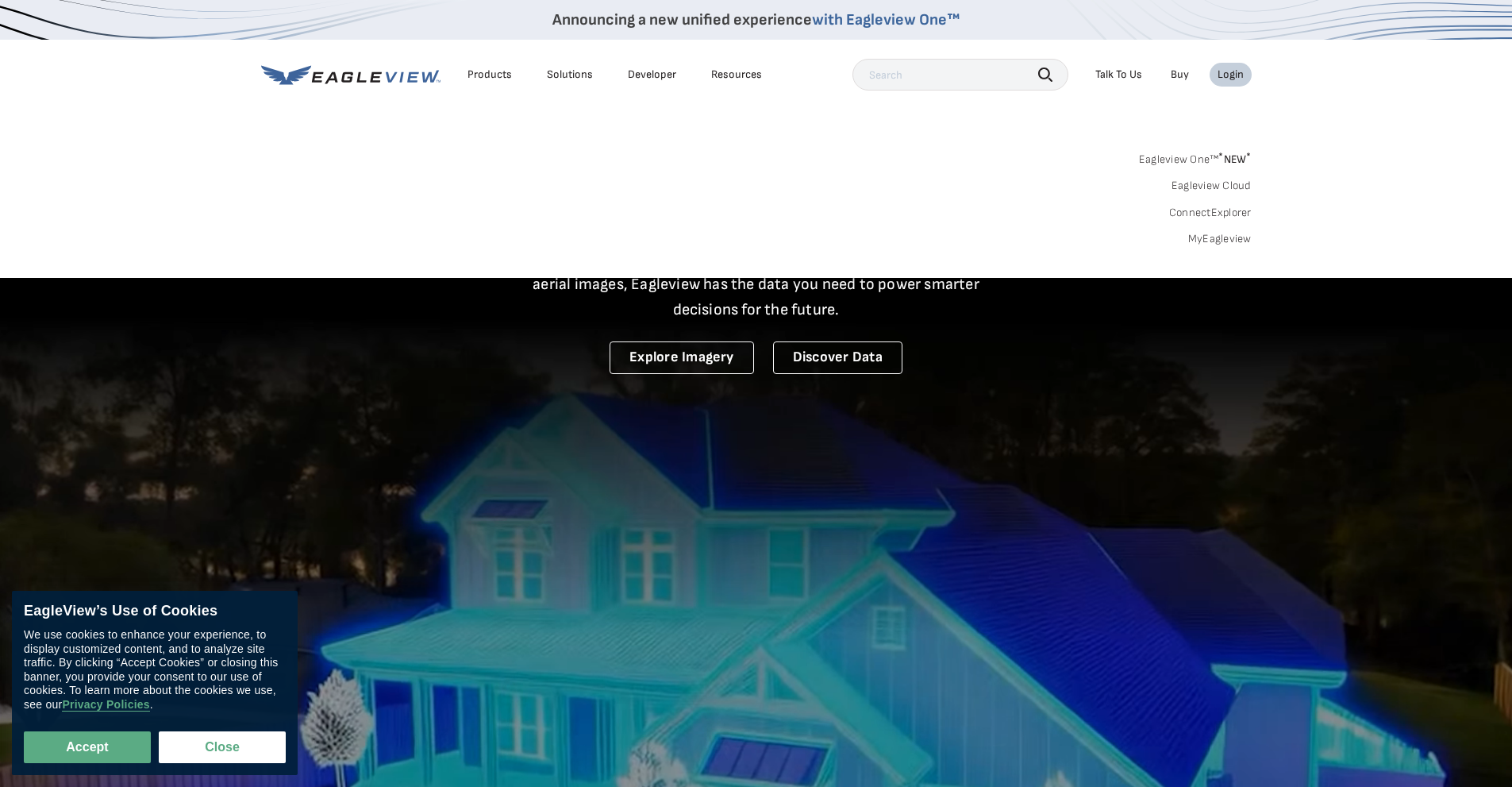 click on "Eagleview One™  * NEW *
Eagleview Cloud
ConnectExplorer
MyEagleview" at bounding box center (756, 197) 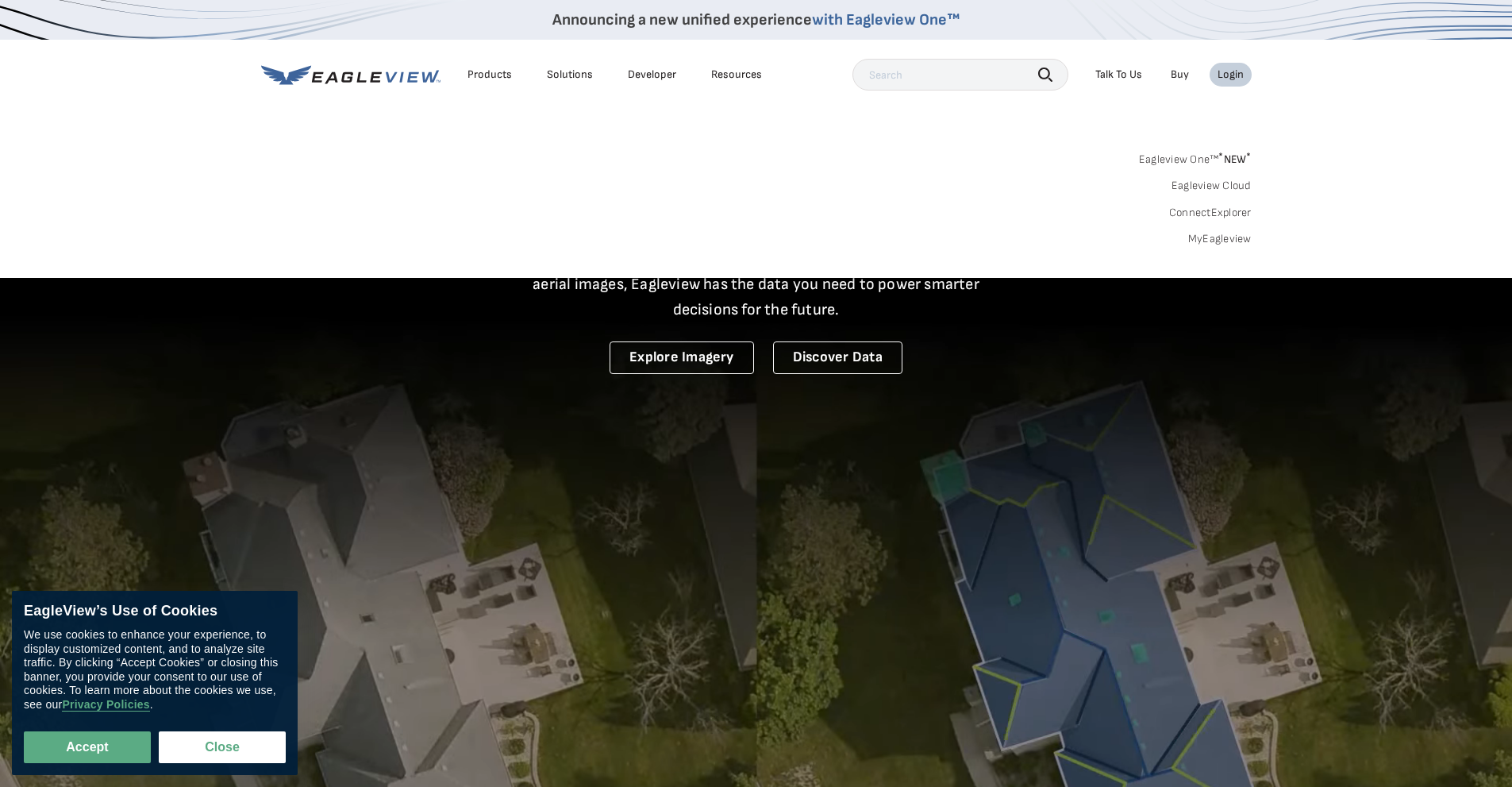 click on "MyEagleview" at bounding box center (1220, 239) 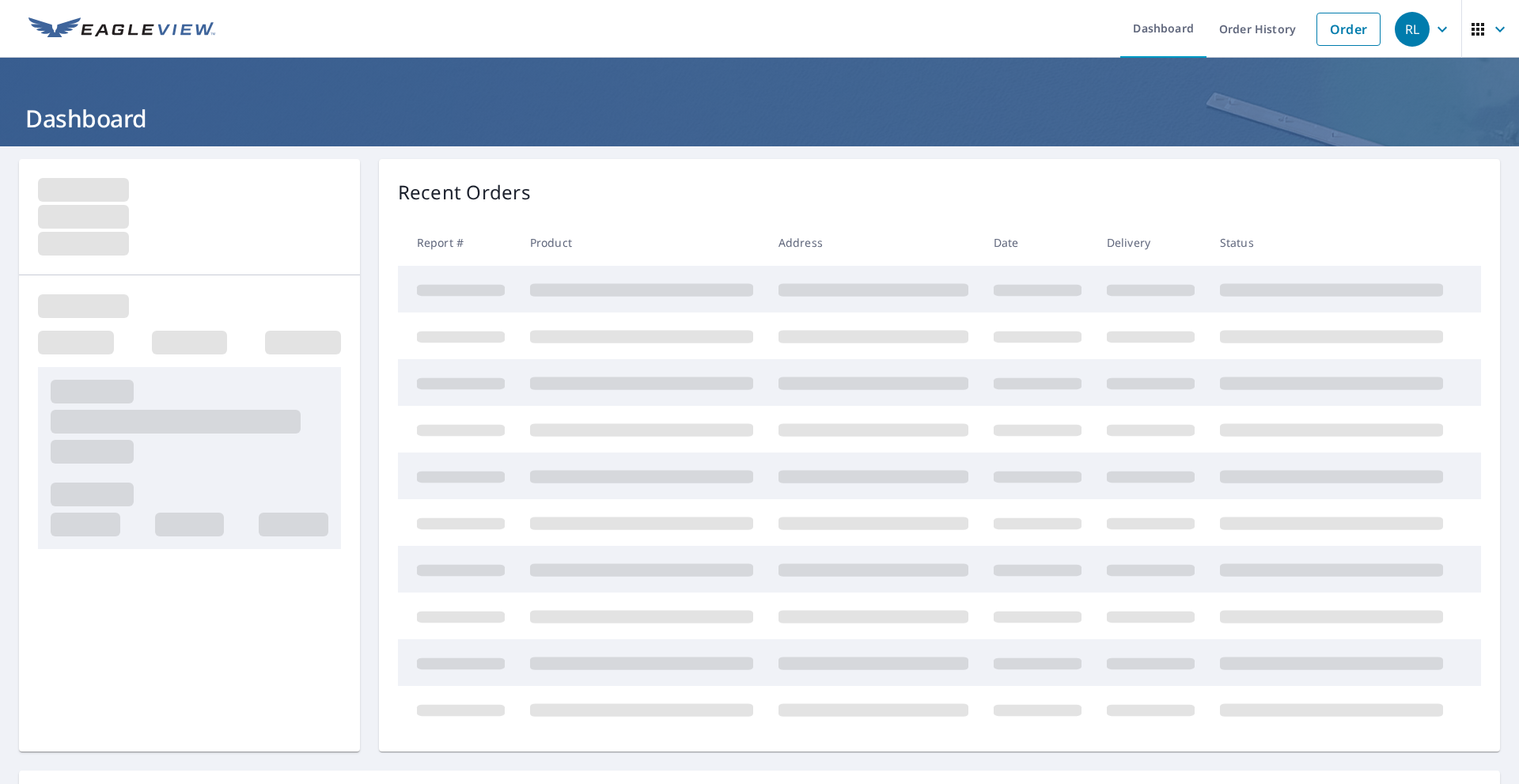 scroll, scrollTop: 0, scrollLeft: 0, axis: both 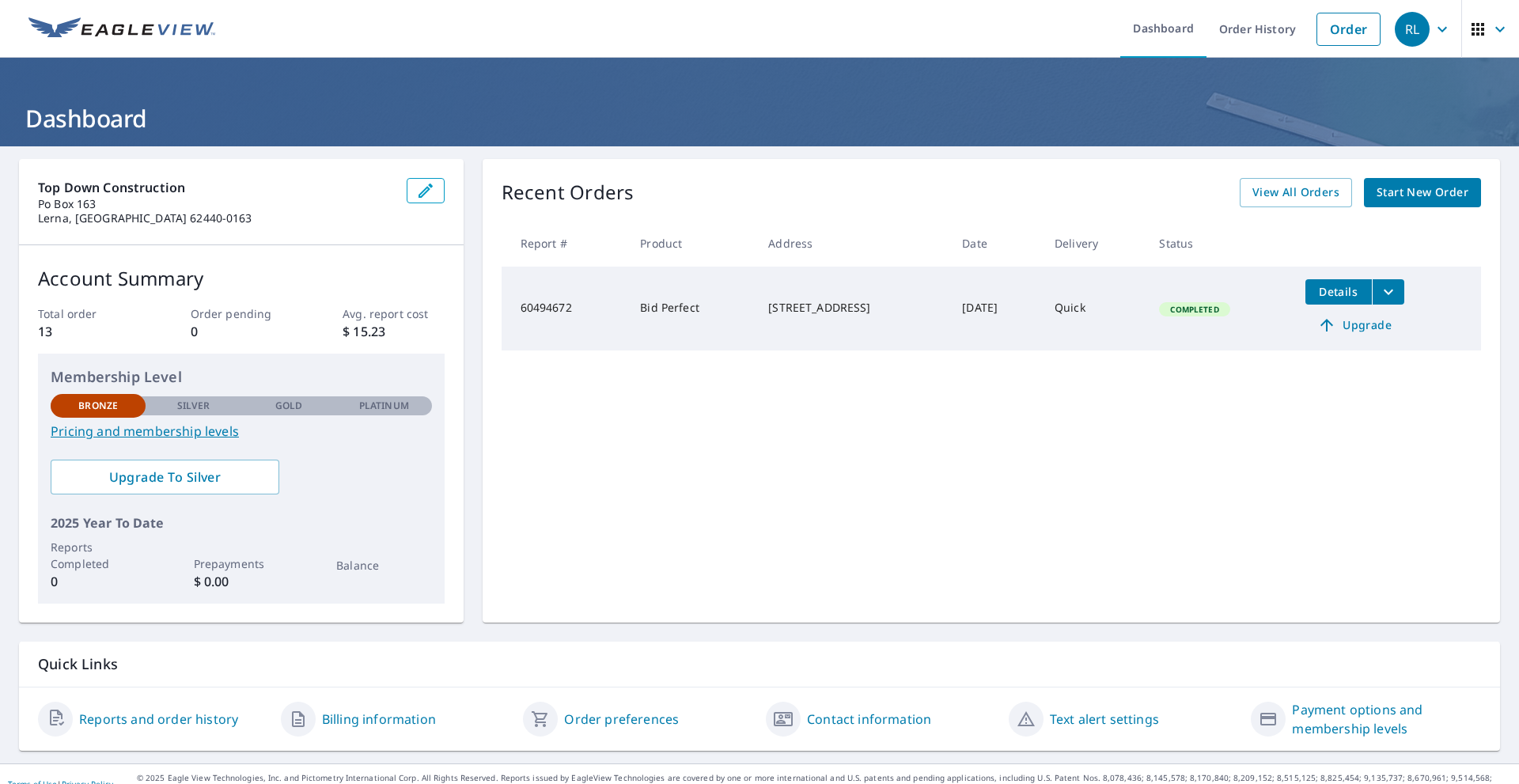 drag, startPoint x: 881, startPoint y: 448, endPoint x: 881, endPoint y: 456, distance: 8 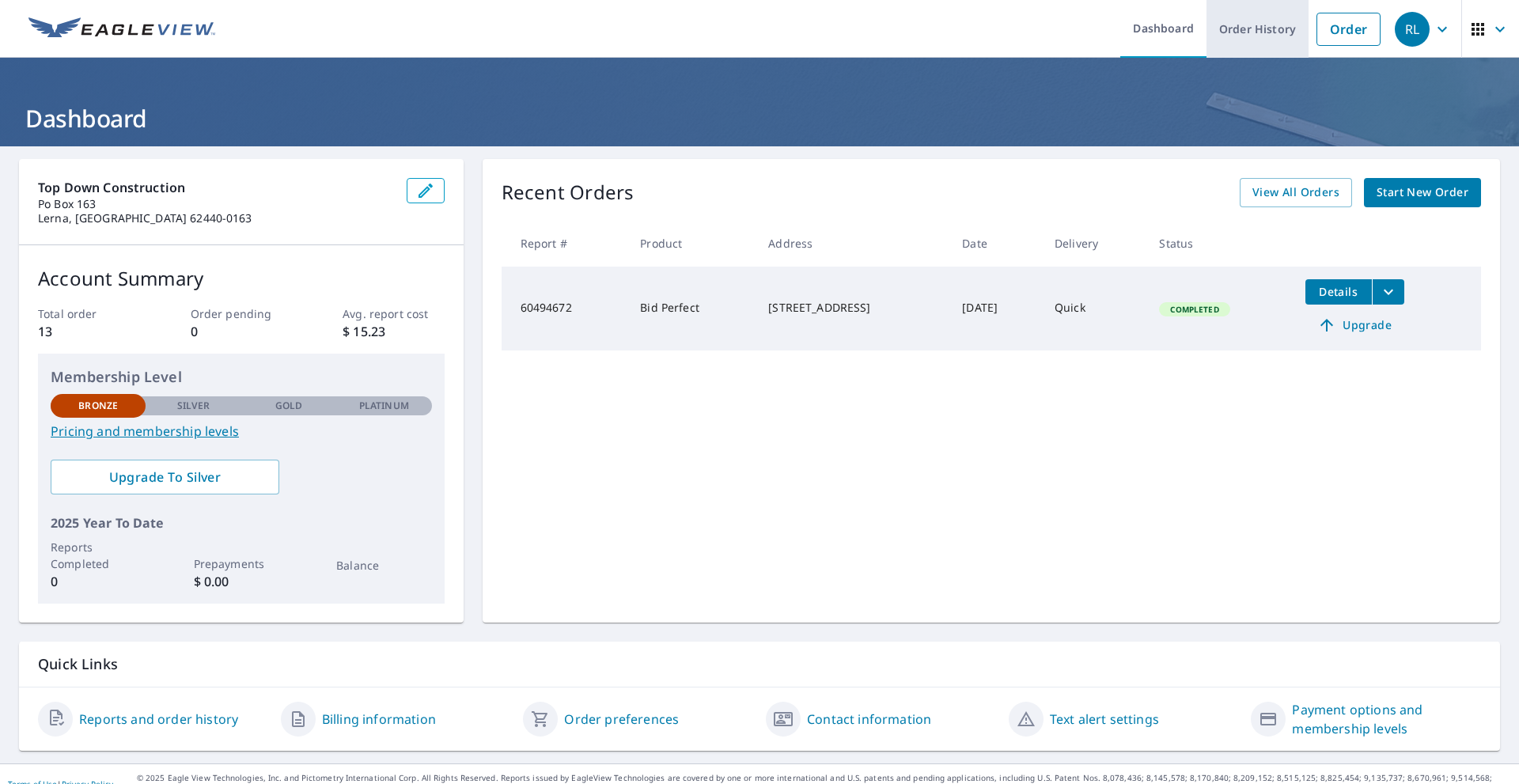 click on "Order History" at bounding box center (1257, 28) 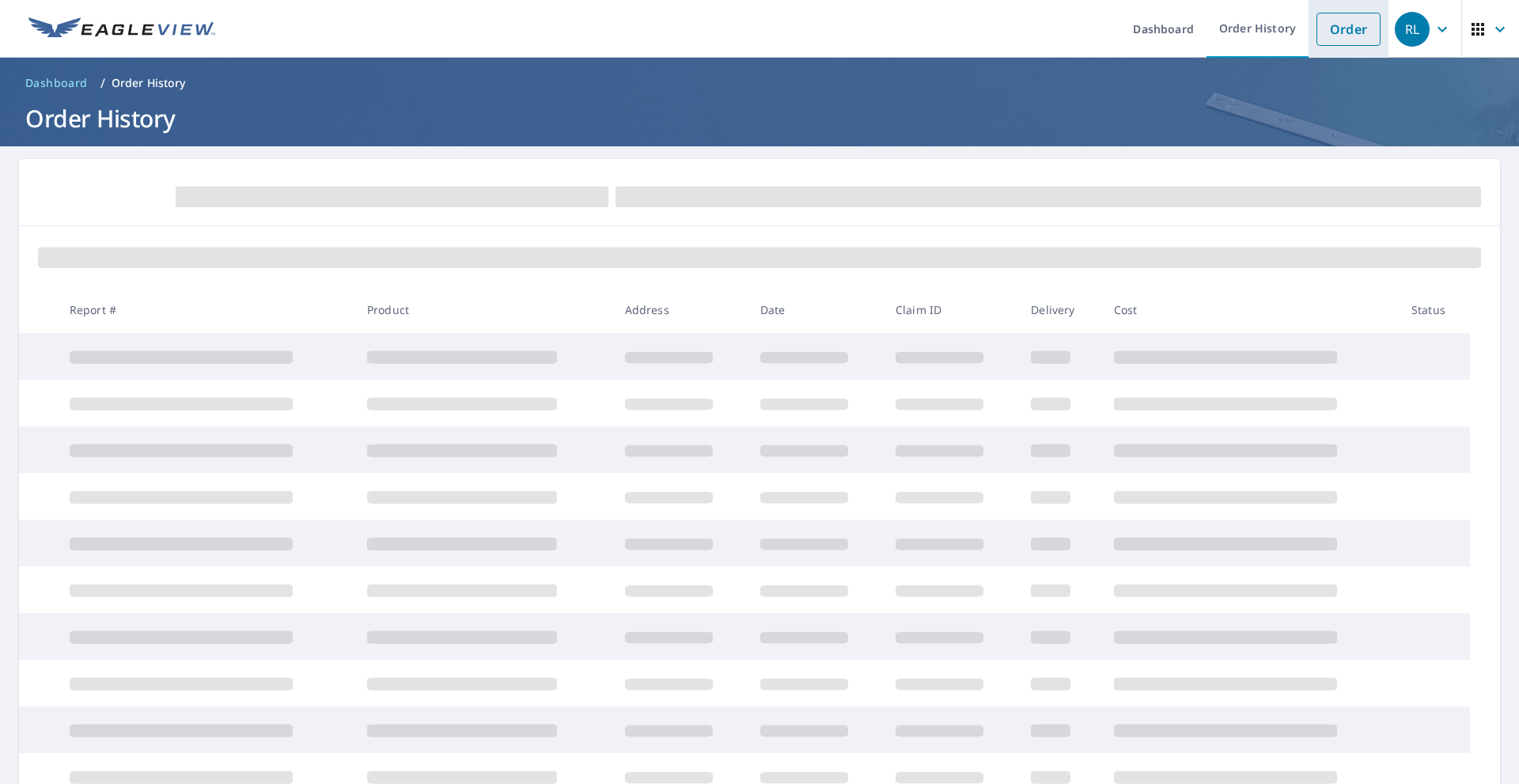 click on "Order" at bounding box center [1348, 29] 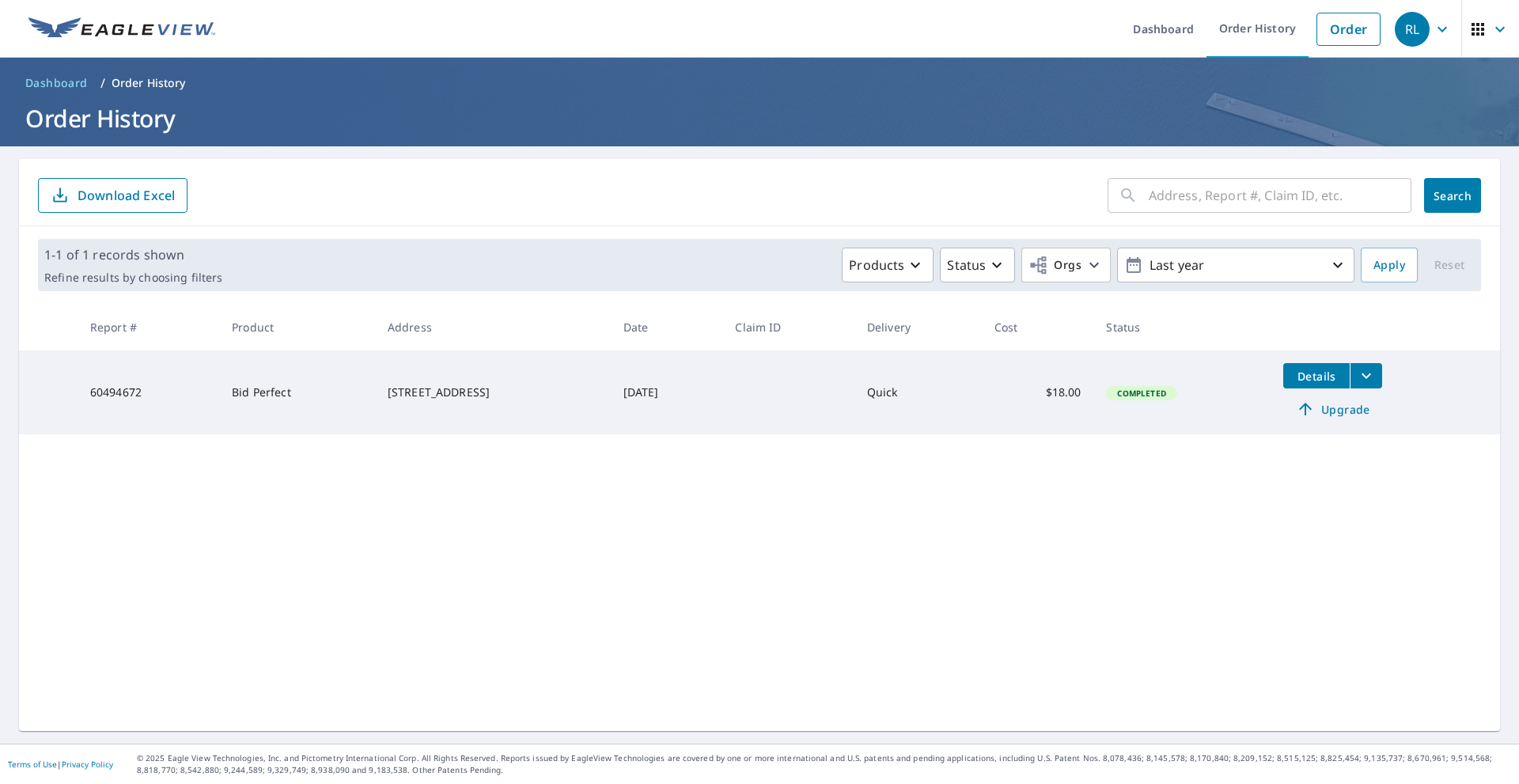 click at bounding box center (1280, 195) 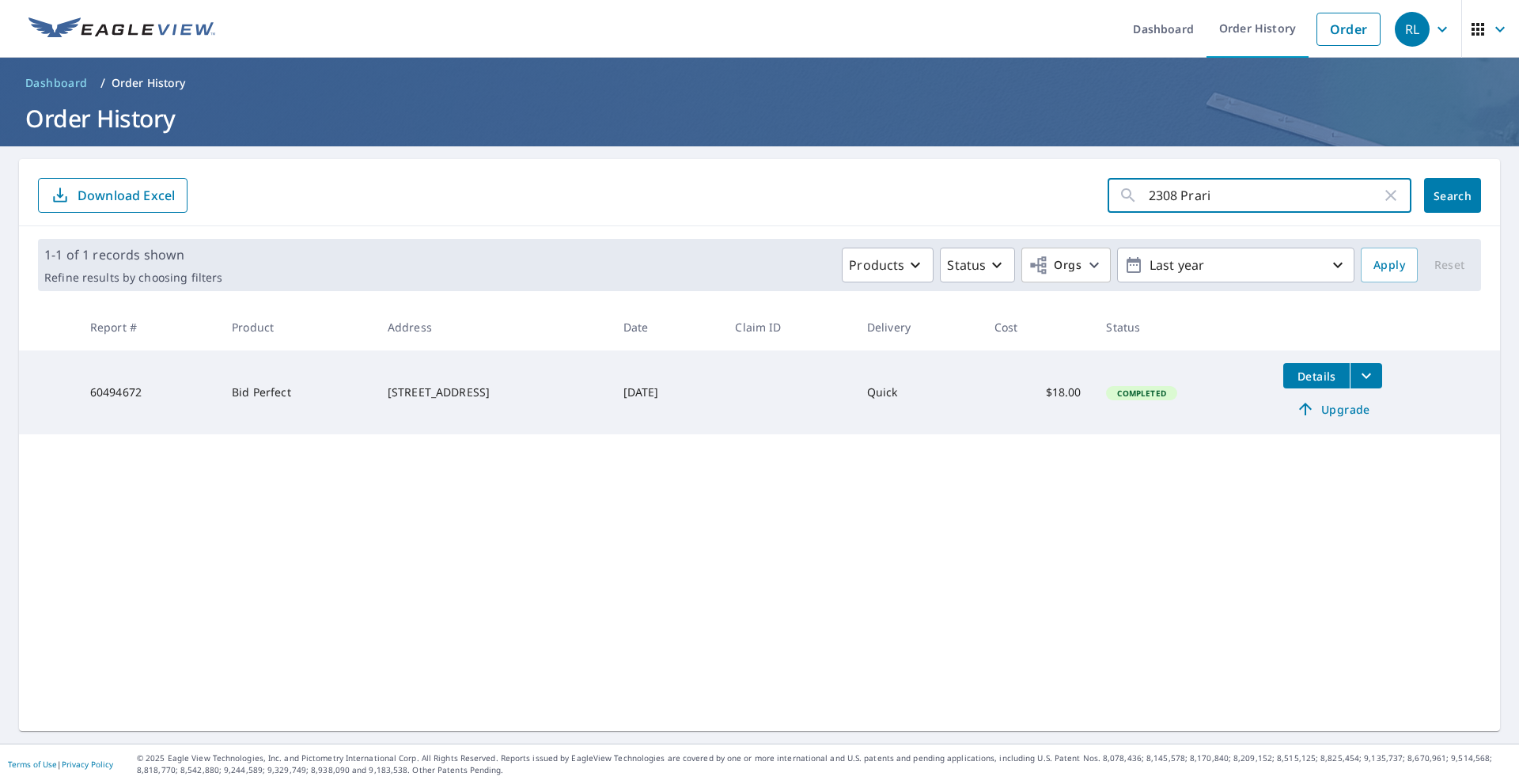 type on "2308 Prarie" 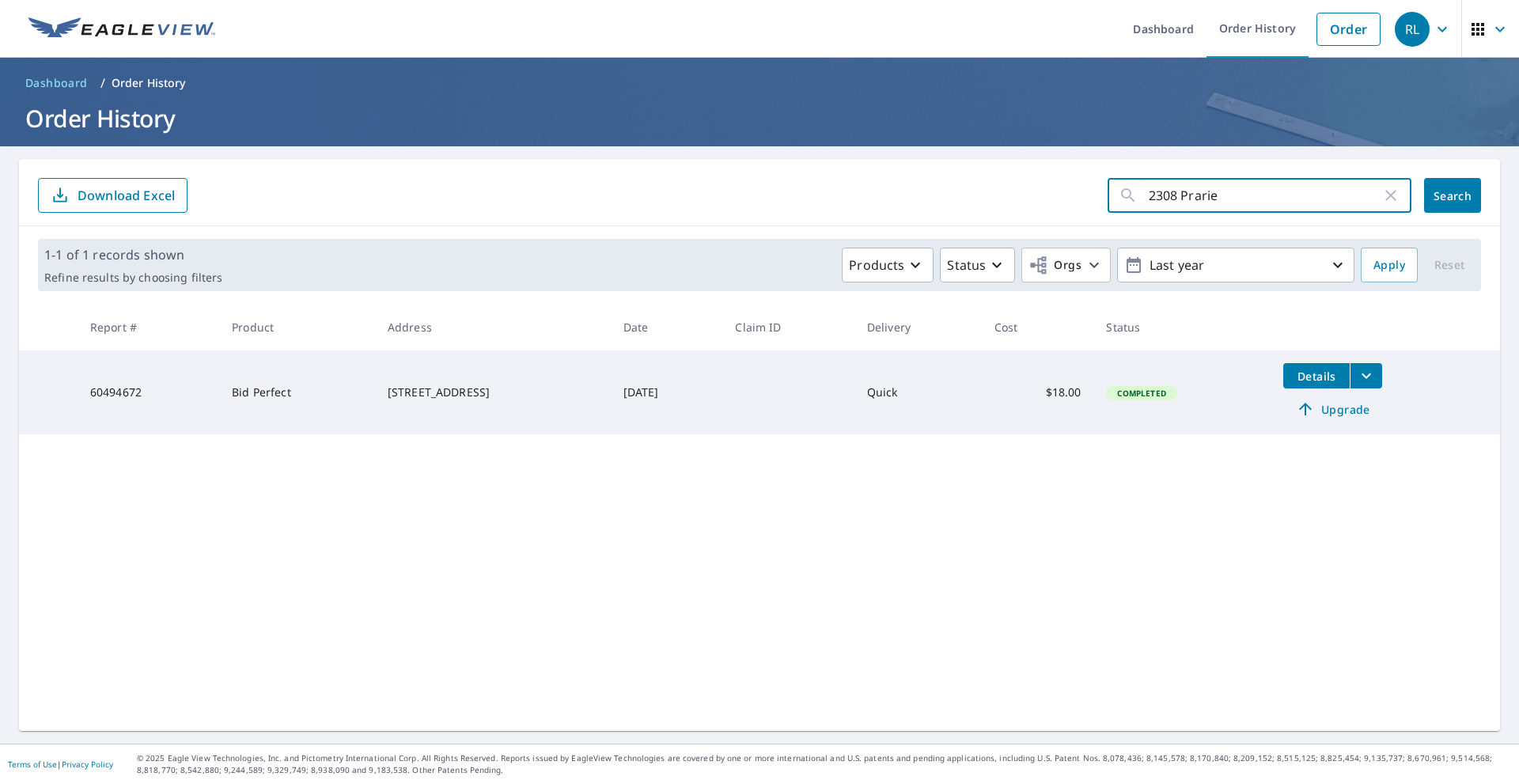 click on "Search" 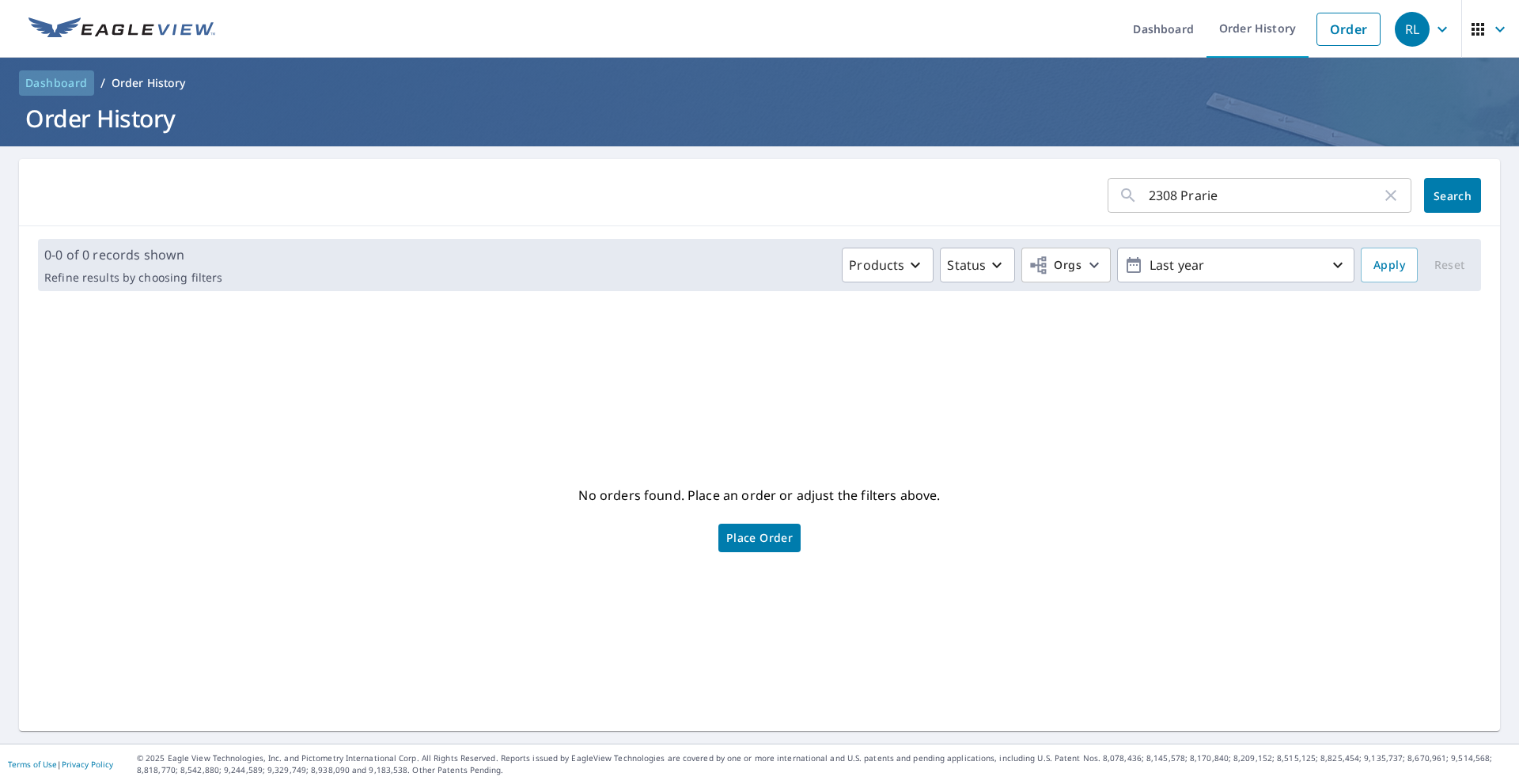 click on "Dashboard" at bounding box center [56, 83] 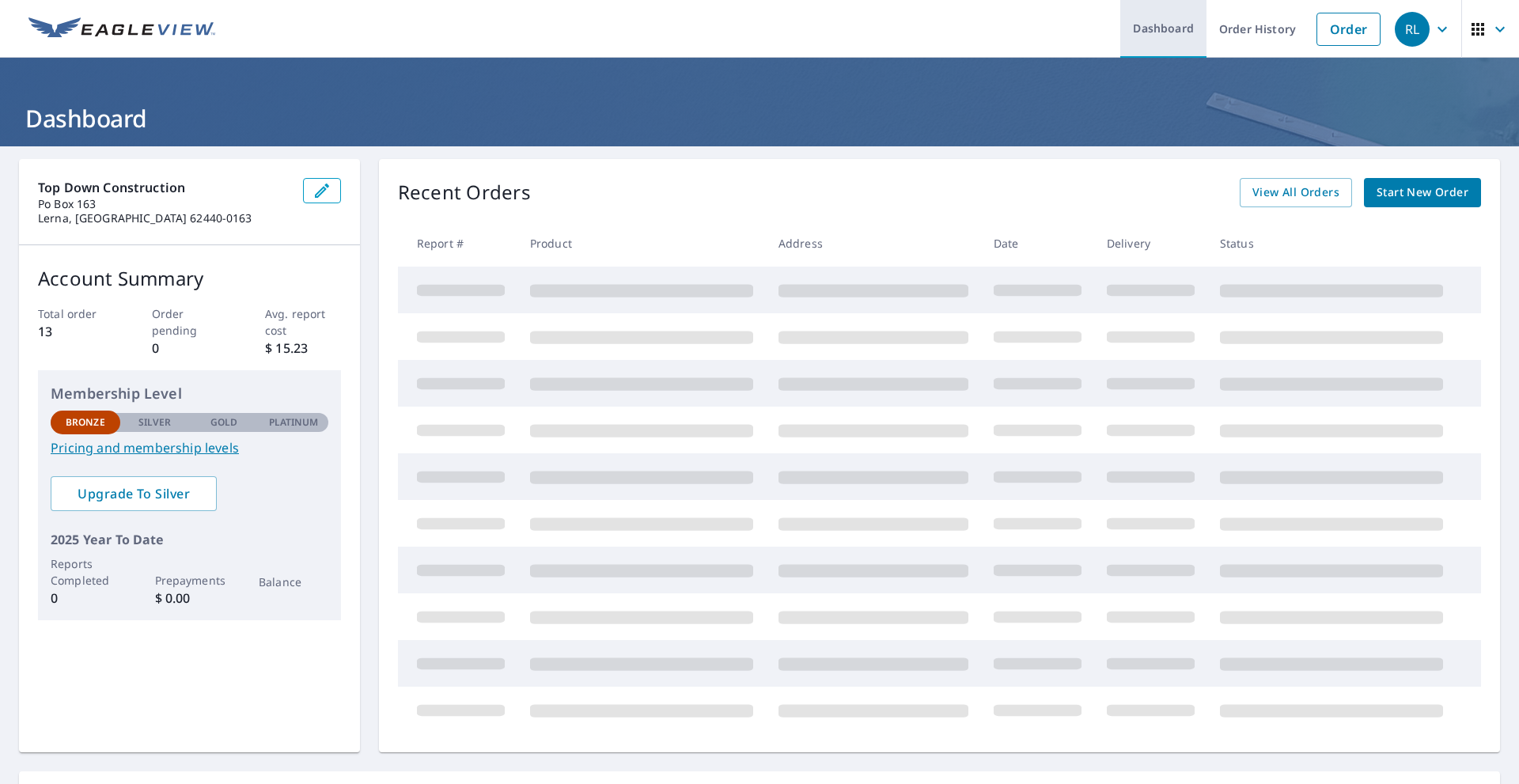 click on "Dashboard" at bounding box center [1163, 28] 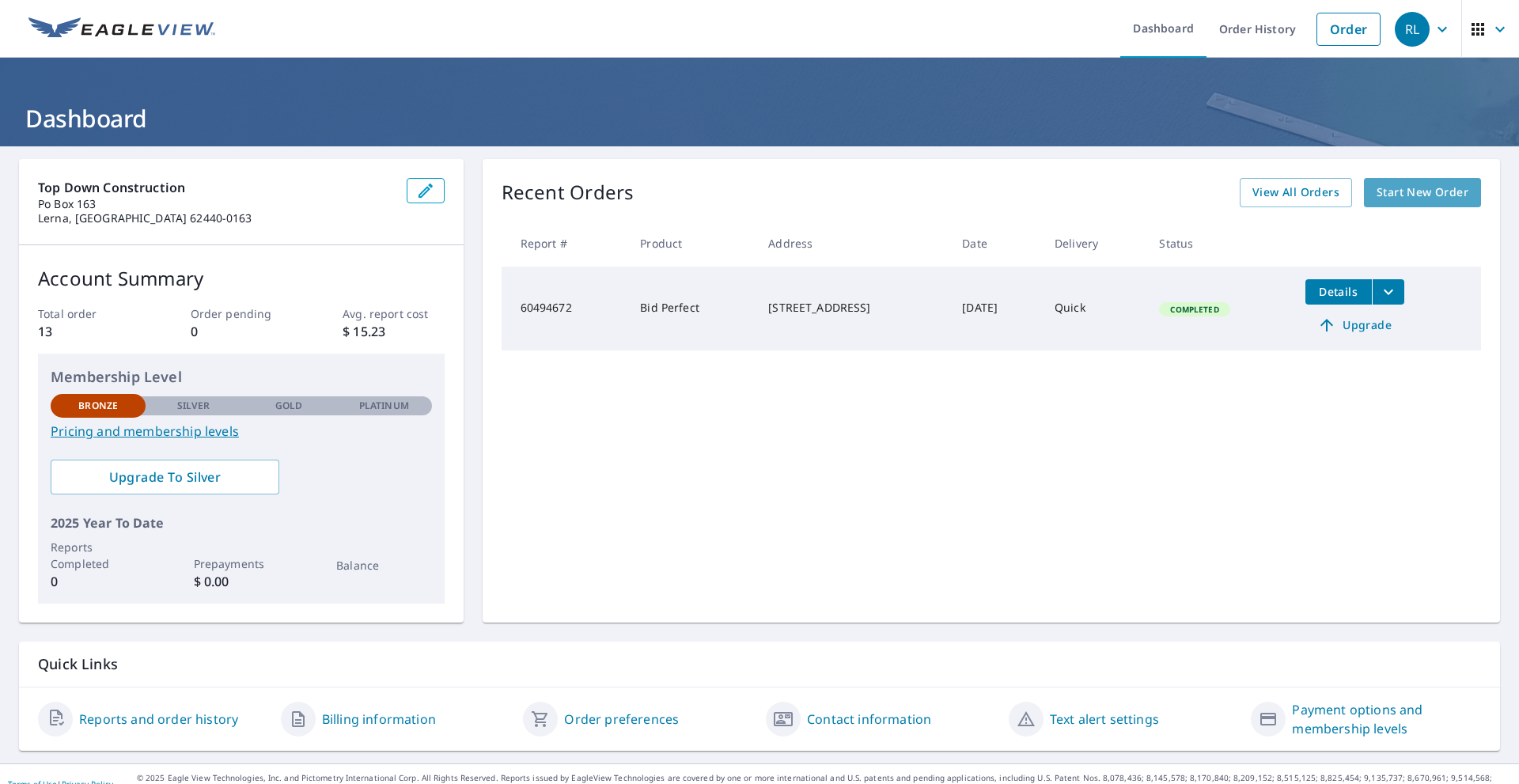 click on "Start New Order" at bounding box center (1422, 192) 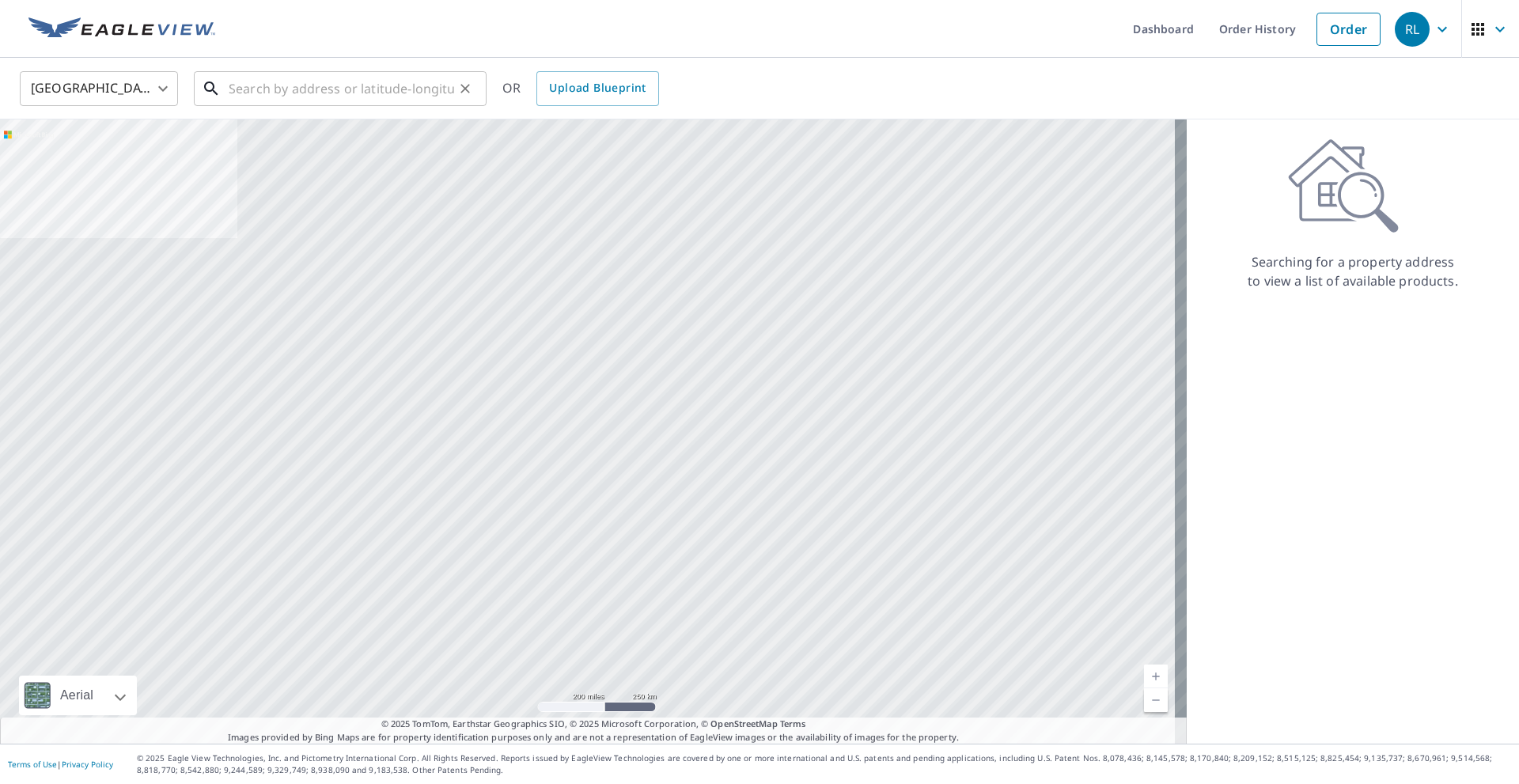 click at bounding box center [341, 89] 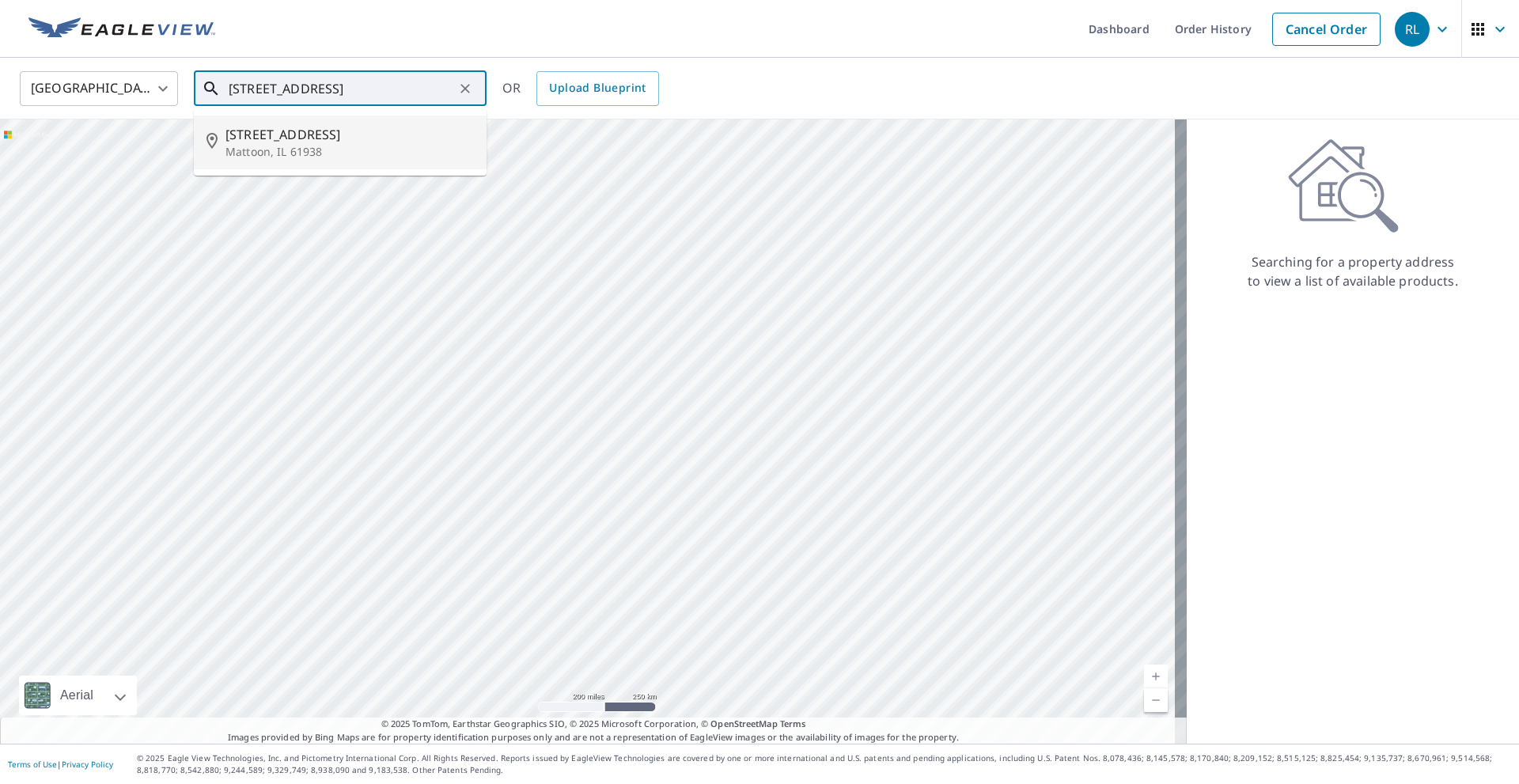 click on "[STREET_ADDRESS]" at bounding box center [350, 134] 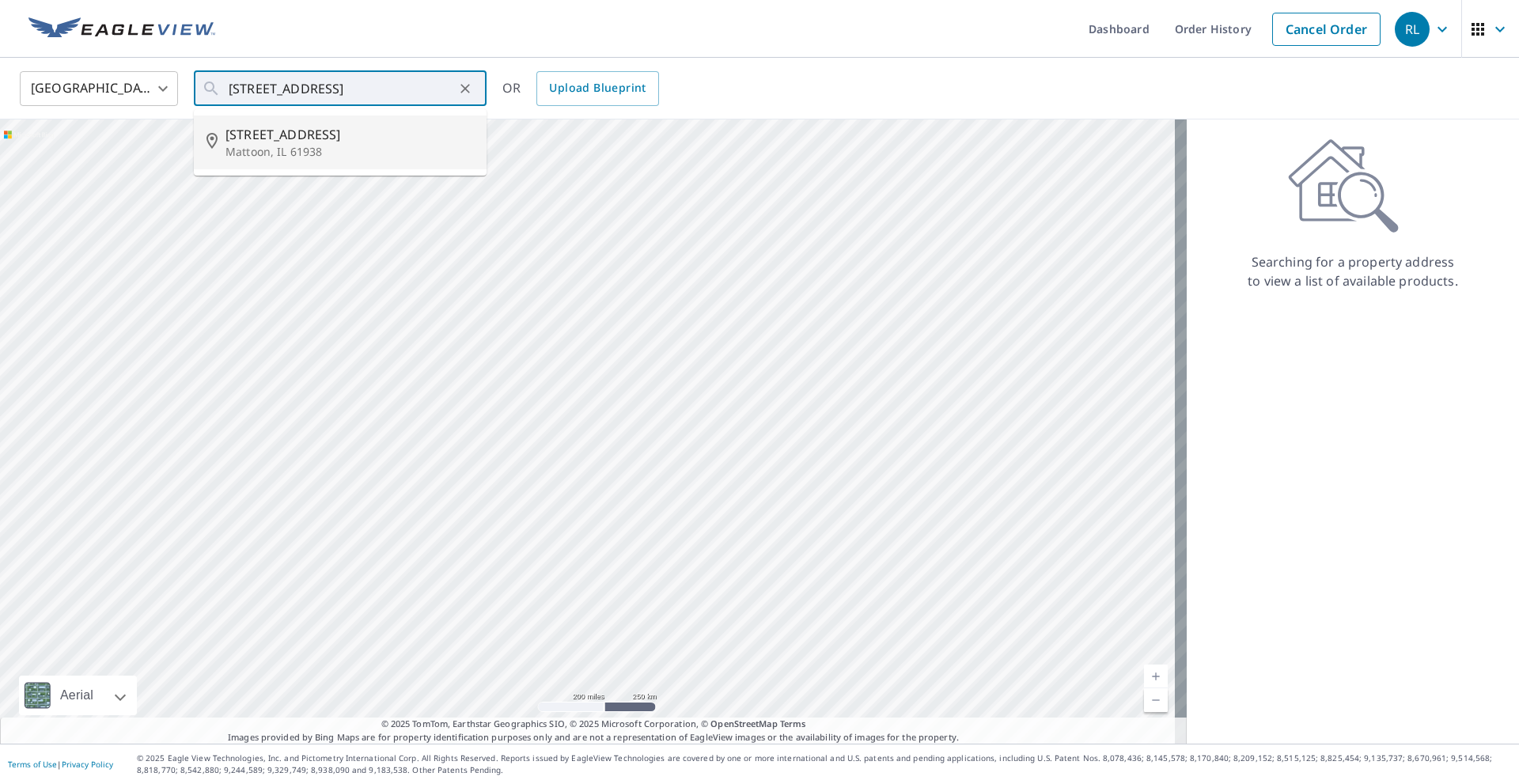 type on "[STREET_ADDRESS]" 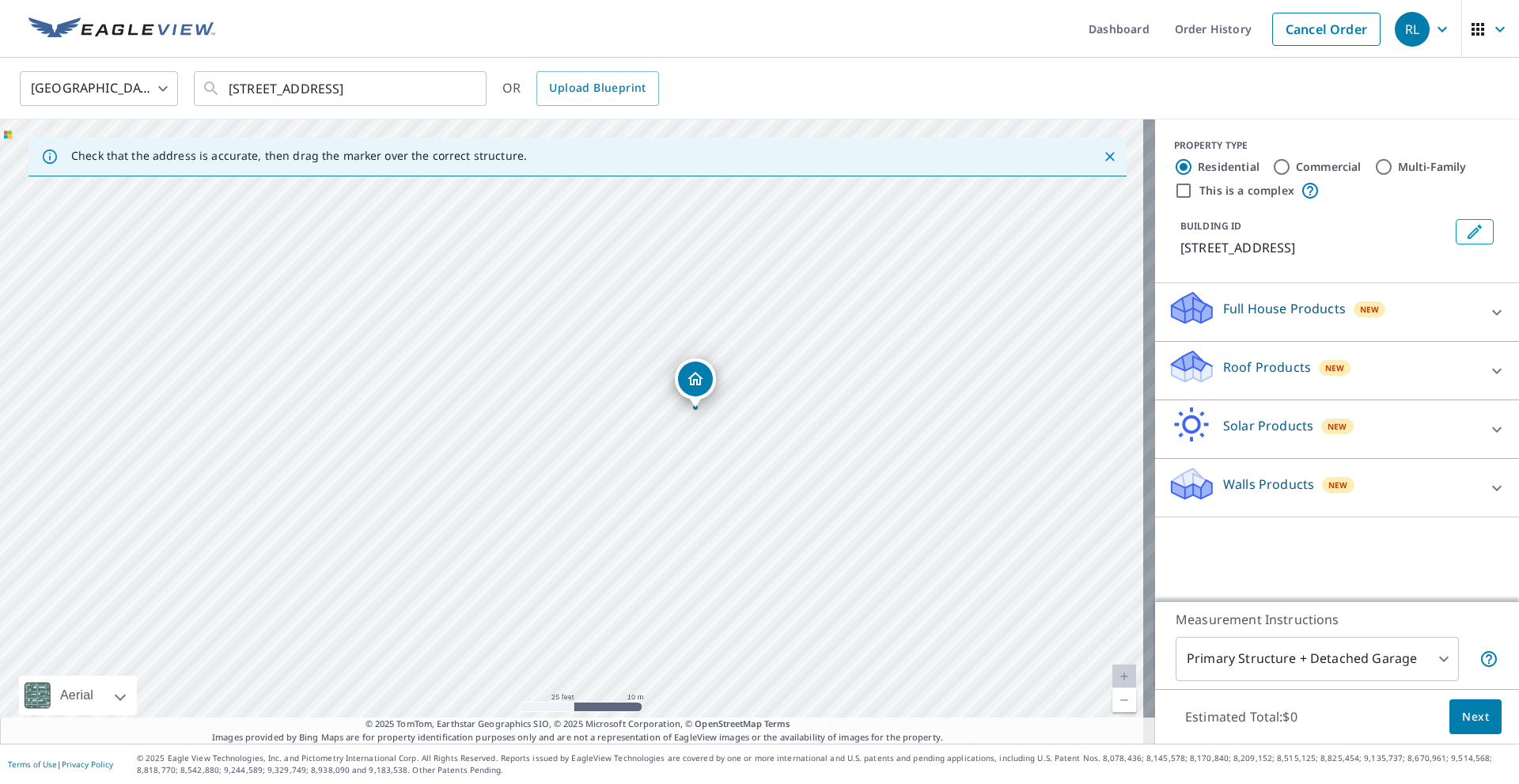 drag, startPoint x: 474, startPoint y: 472, endPoint x: 595, endPoint y: 453, distance: 122.48265 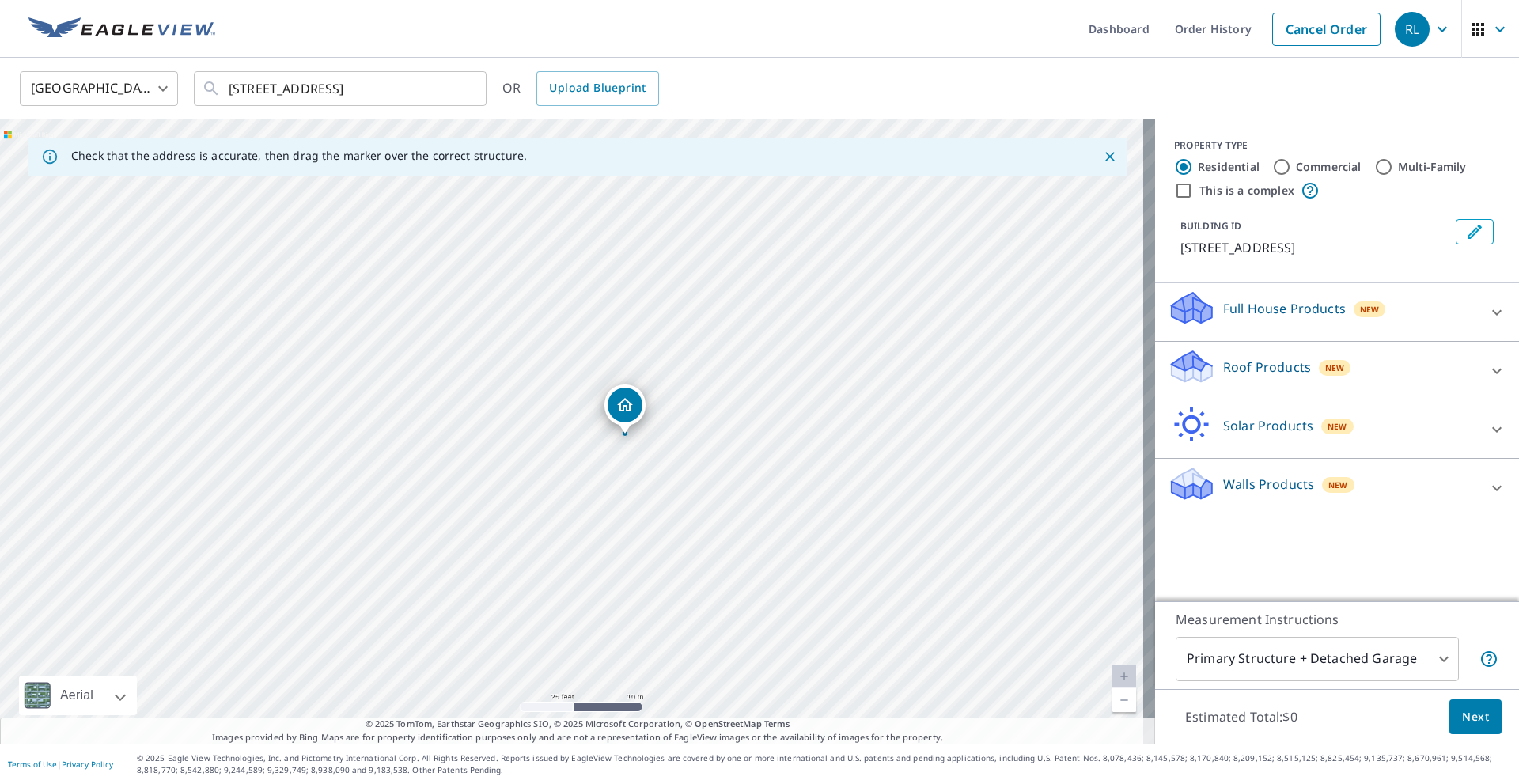 drag, startPoint x: 742, startPoint y: 453, endPoint x: 674, endPoint y: 478, distance: 72.44998 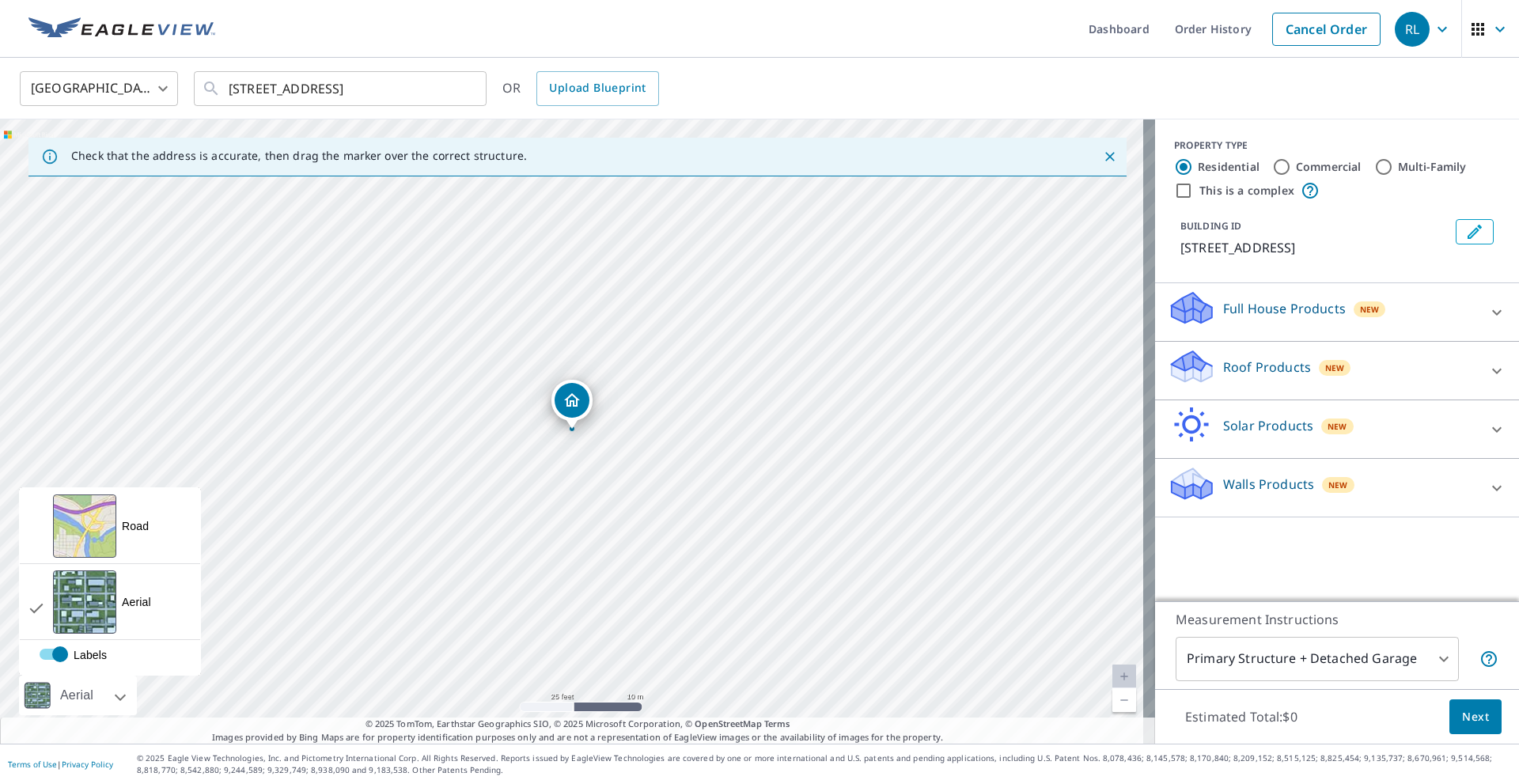 click on "Aerial" at bounding box center (78, 695) 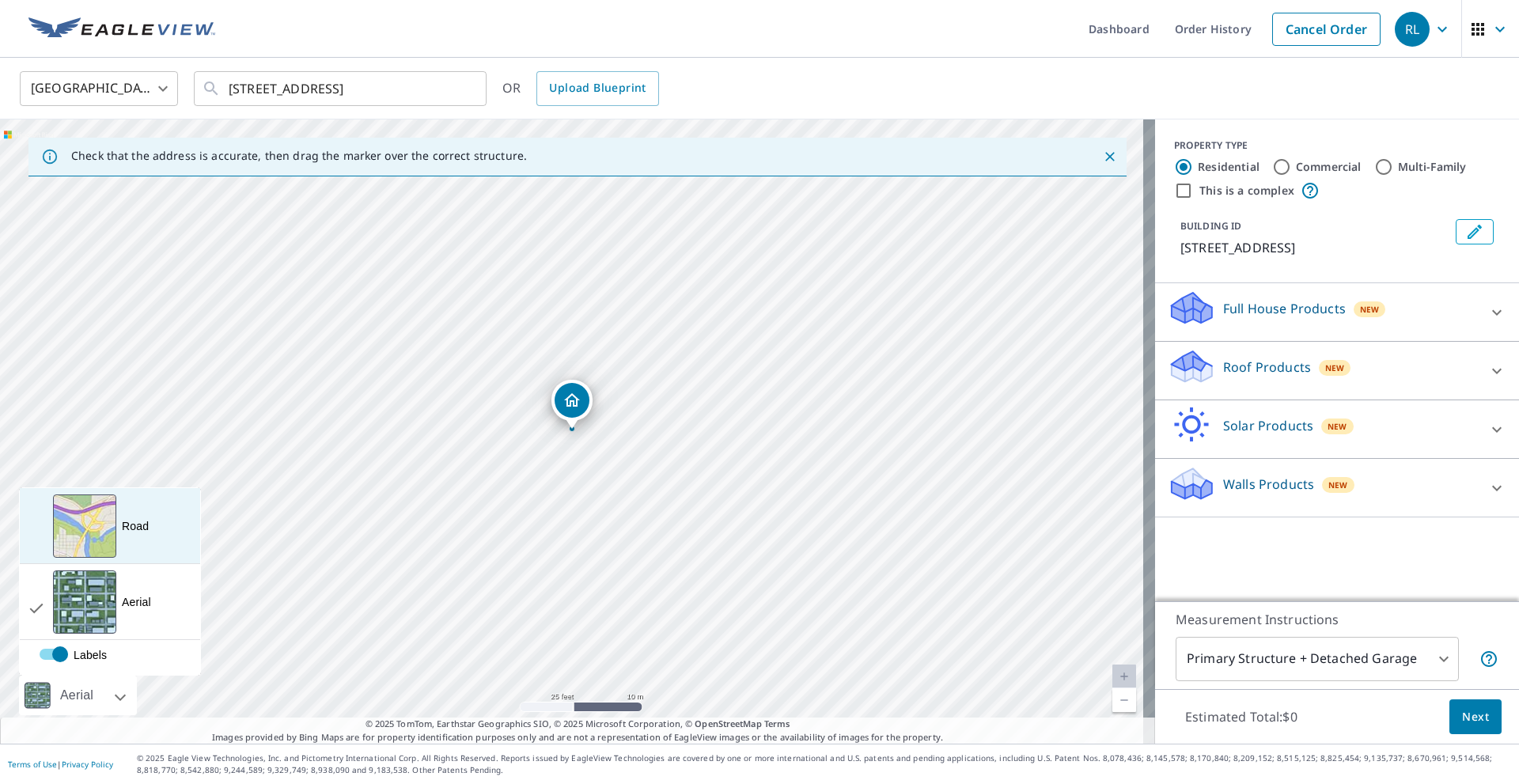 click on "Road A standard road map" at bounding box center (110, 526) 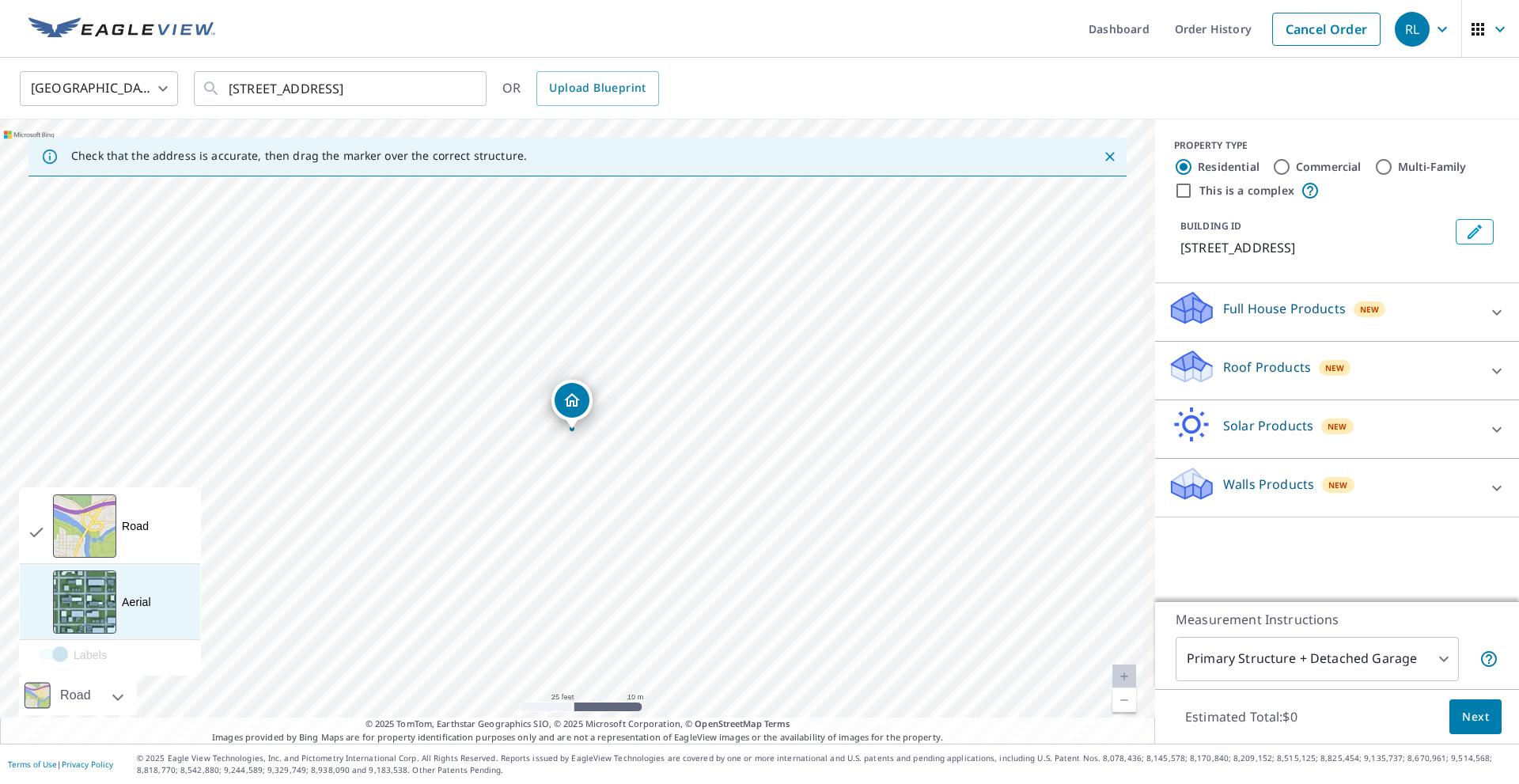click on "Aerial A detailed look from above" at bounding box center (110, 602) 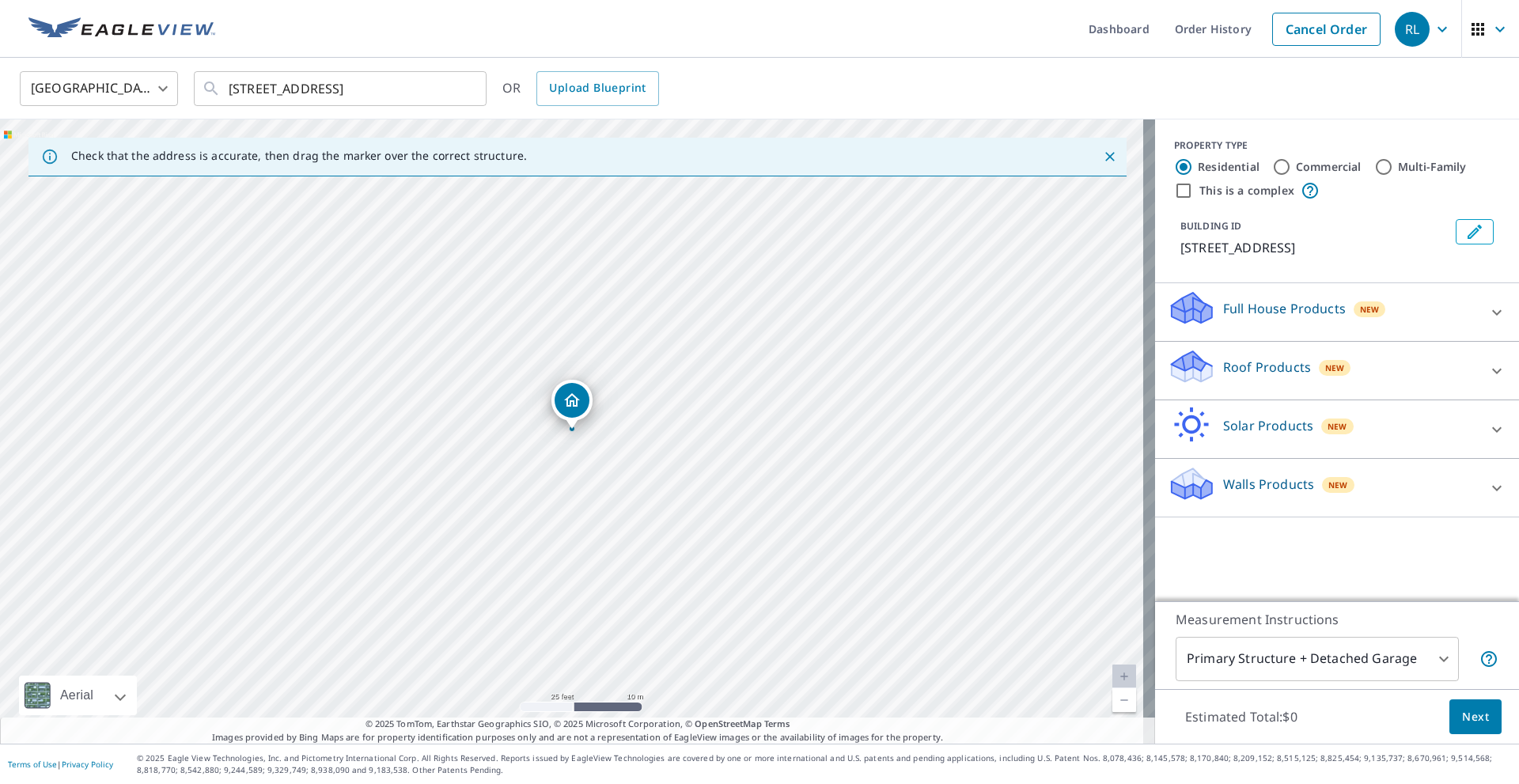 click on "RL RL
Dashboard Order History Cancel Order RL [GEOGRAPHIC_DATA] US ​ [STREET_ADDRESS] ​ OR Upload Blueprint Check that the address is accurate, then drag the marker over the correct structure. [STREET_ADDRESS] A standard road map Aerial A detailed look from above Labels Labels 25 feet 10 m © 2025 TomTom, © Vexcel Imaging, © 2025 Microsoft Corporation,  © OpenStreetMap Terms © 2025 TomTom, Earthstar Geographics SIO, © 2025 Microsoft Corporation, ©   OpenStreetMap   Terms Images provided by Bing Maps are for property identification purposes only and are not a representation of EagleView images or the availability of images for the property. PROPERTY TYPE Residential Commercial Multi-Family This is a complex BUILDING ID [STREET_ADDRESS] Full House Products New Full House™ $105 Roof Products New Premium $32.75 - $87 Gutter $13.75 Bid Perfect™ $18 Solar Products New Inform Essentials+ $63.25 Walls Products New $78 Walls $40 1 ​" at bounding box center [760, 392] 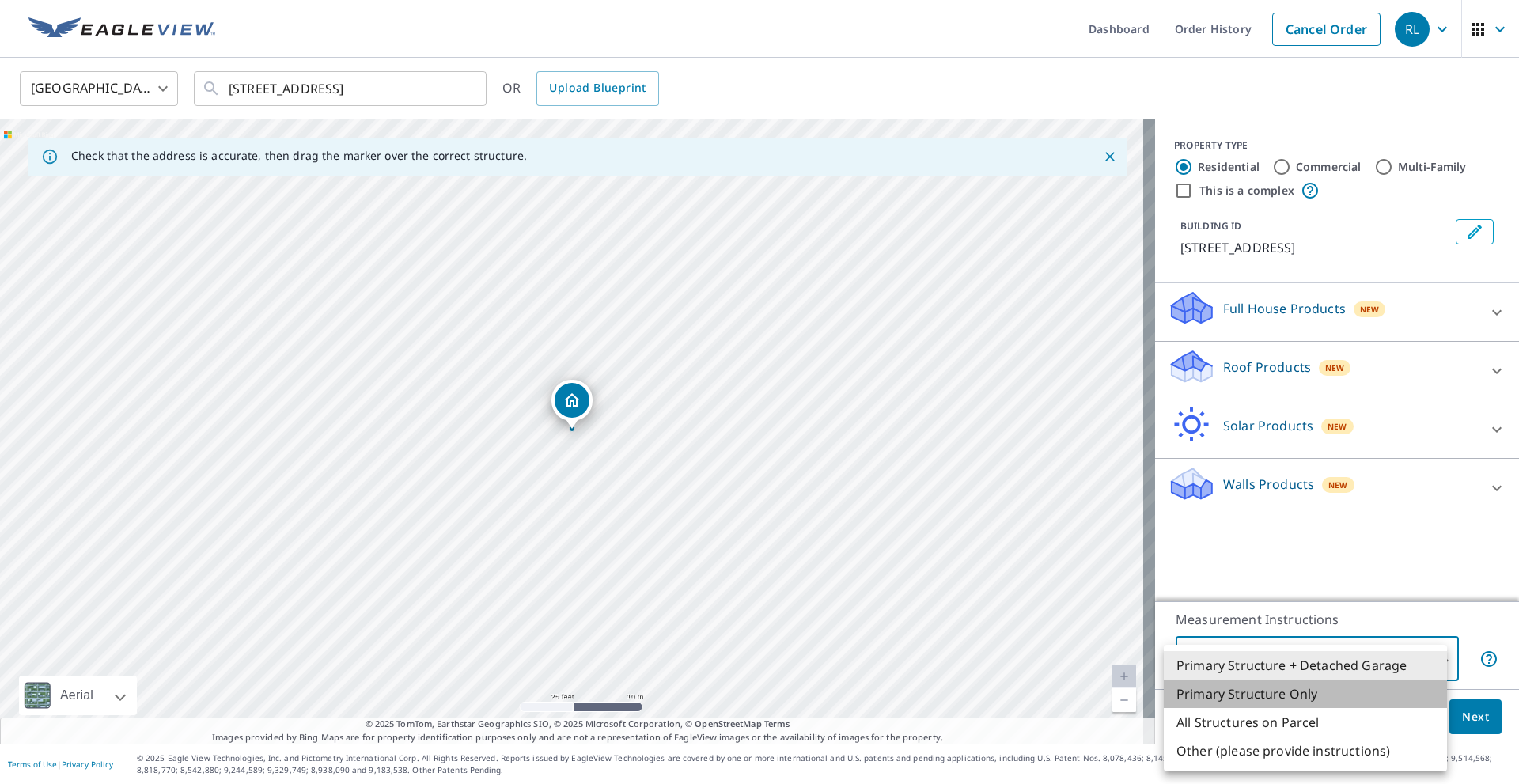 click on "Primary Structure Only" at bounding box center (1305, 694) 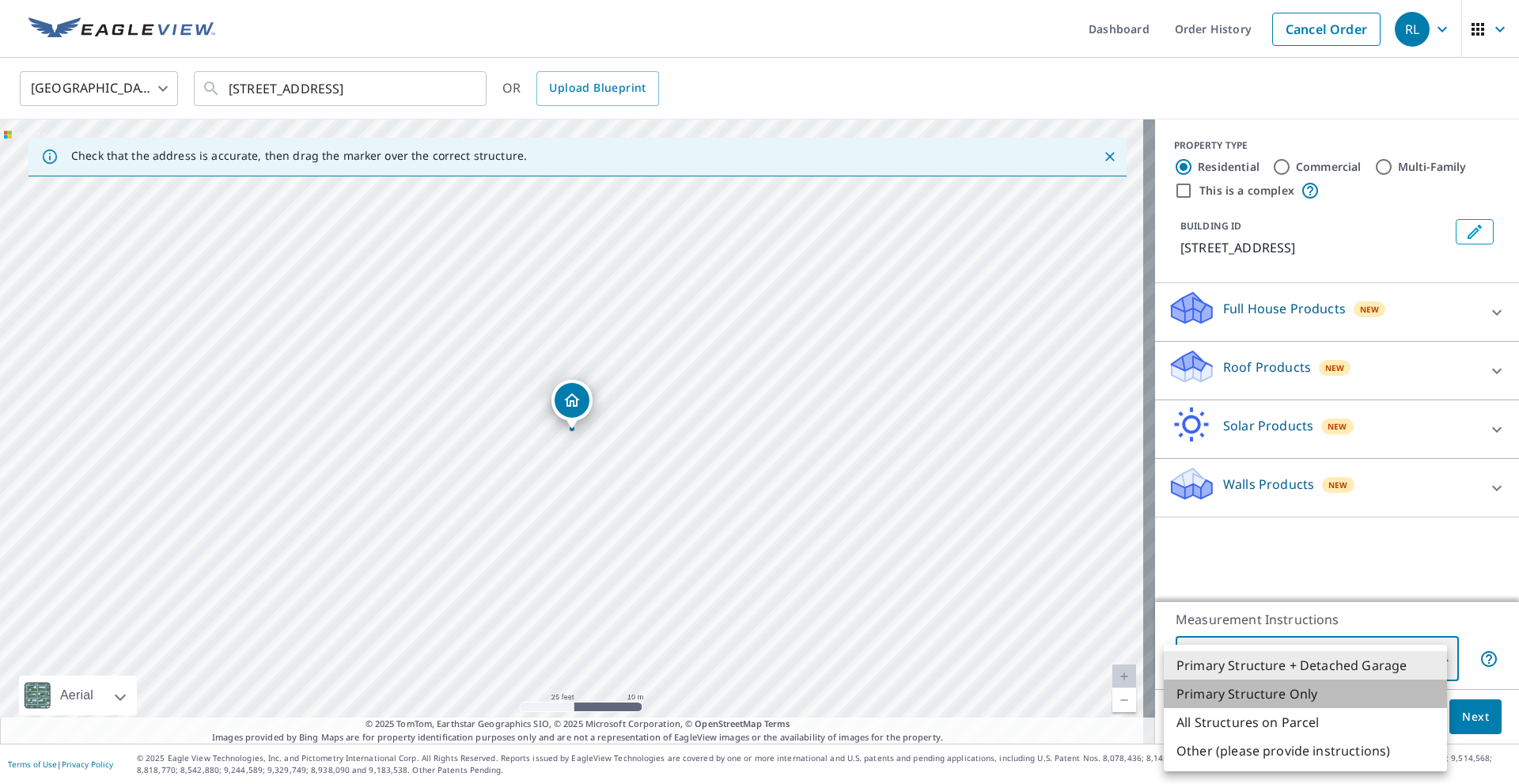 type on "2" 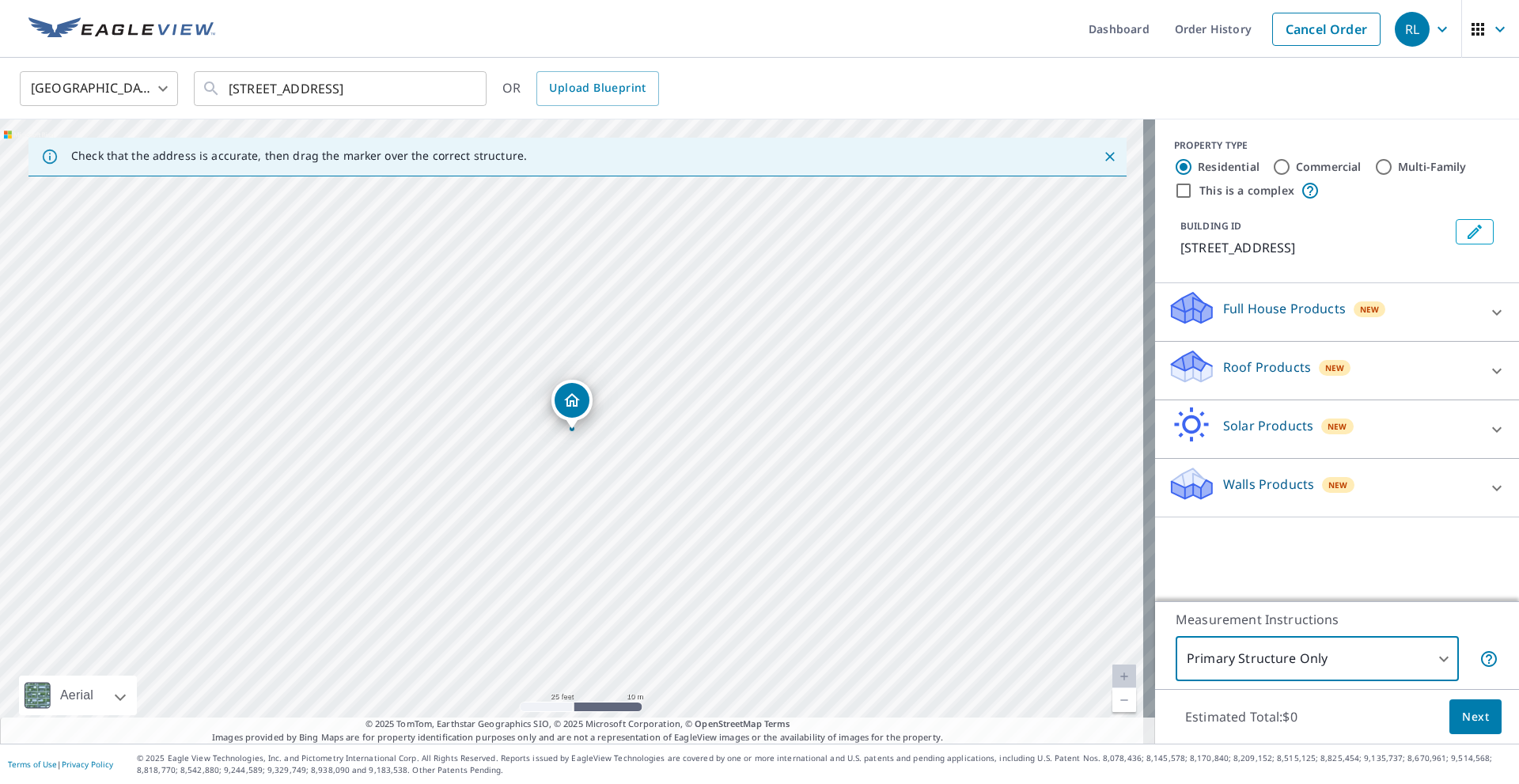 click on "Next" at bounding box center [1475, 717] 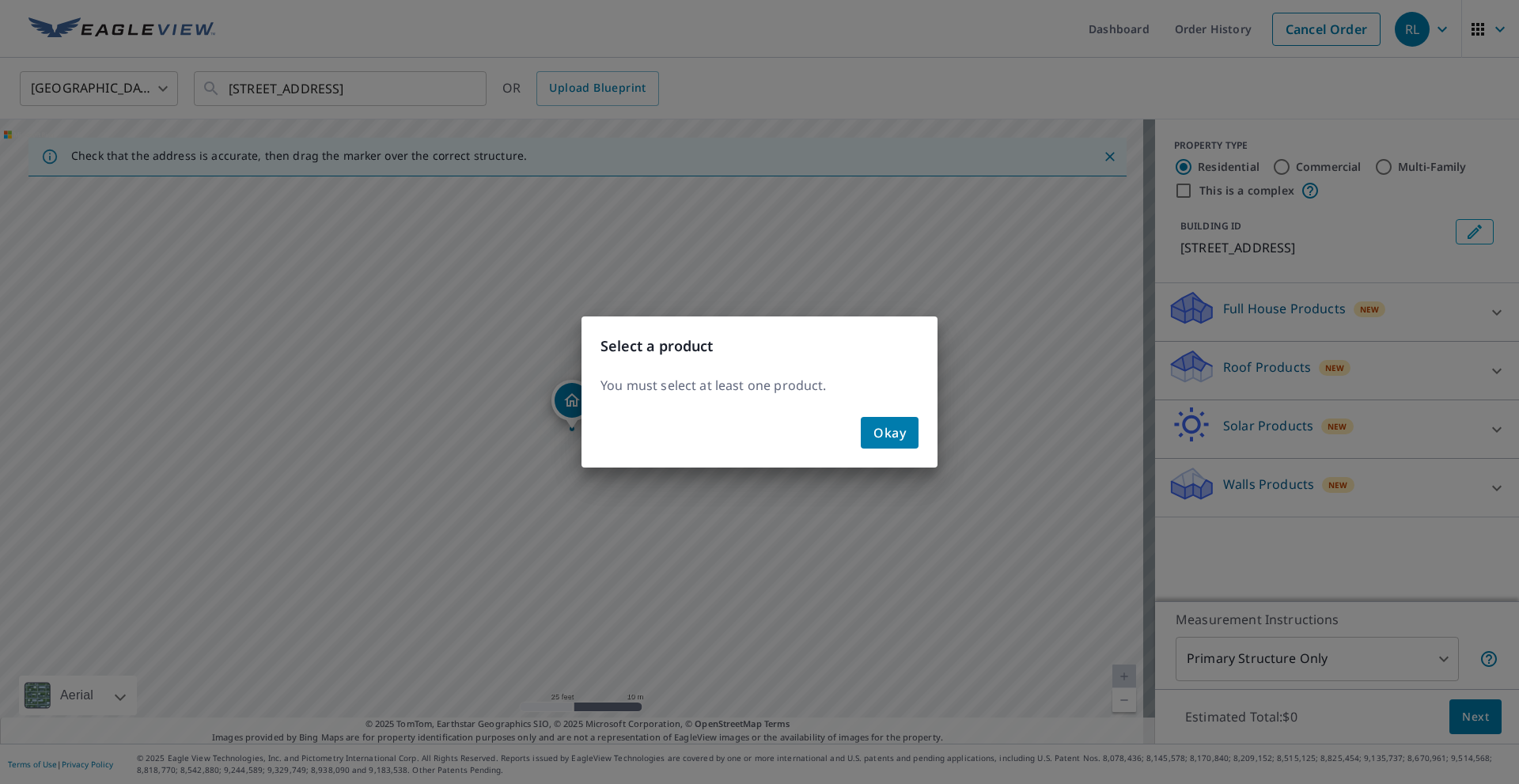 click on "Okay" at bounding box center [889, 433] 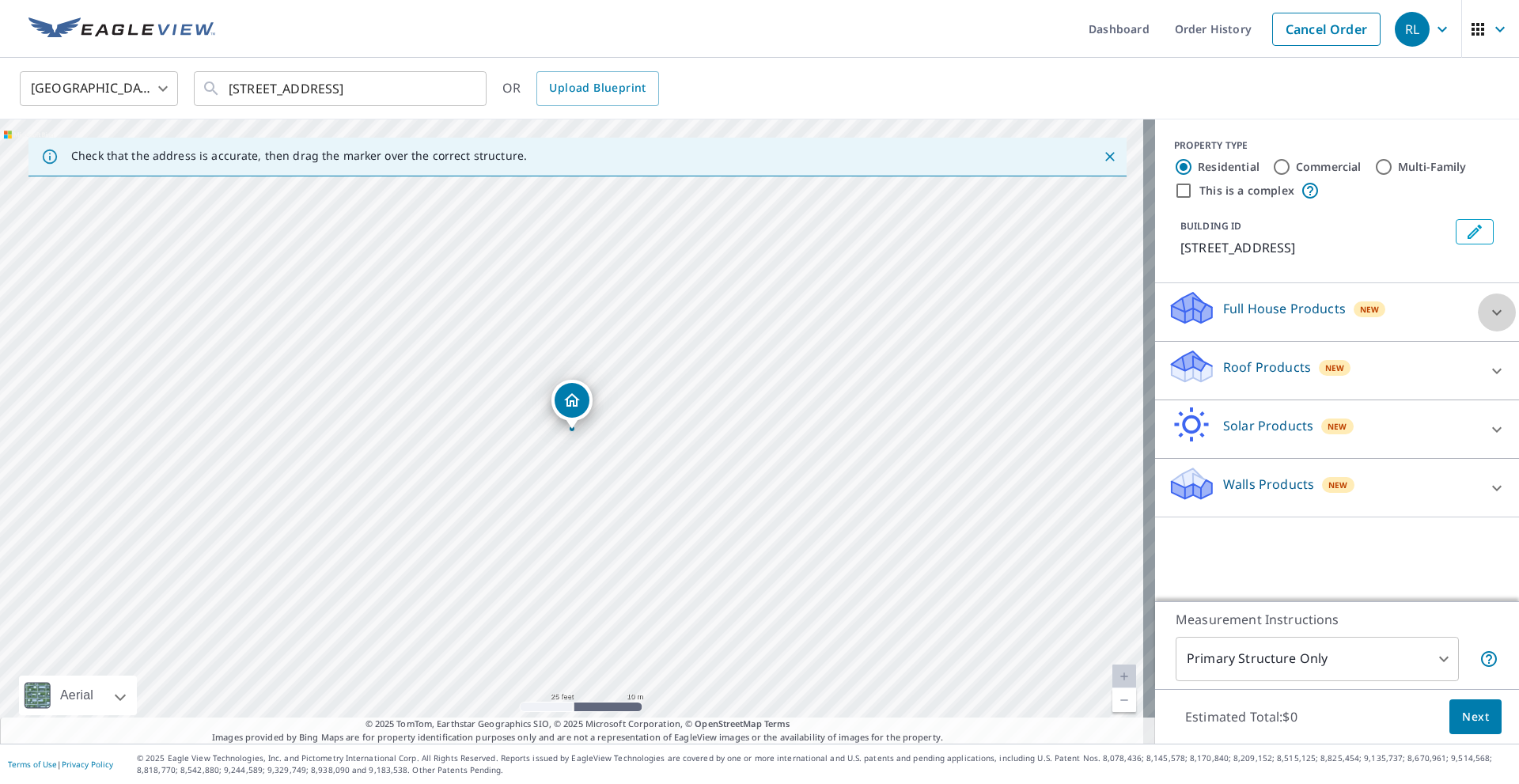 click 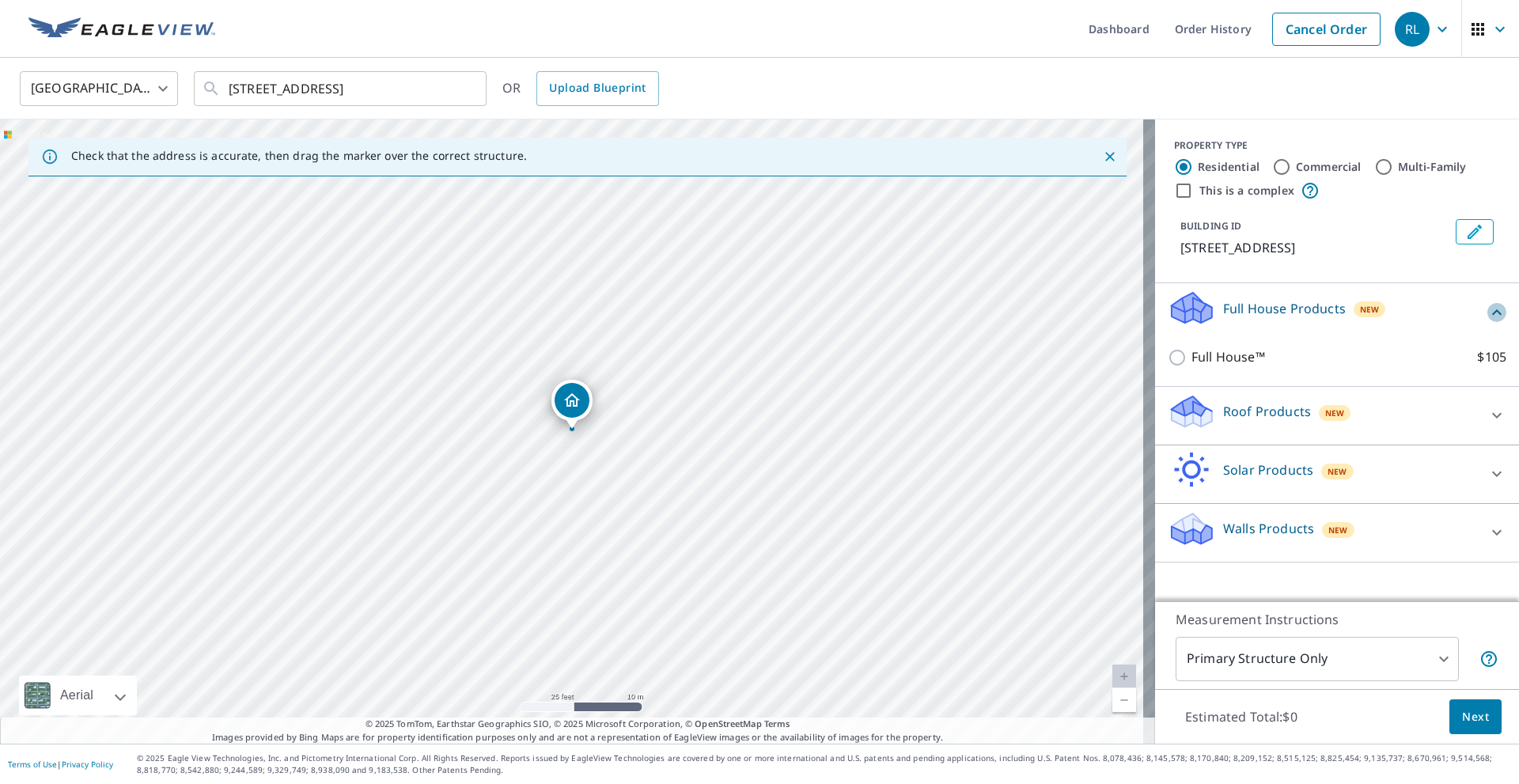 click 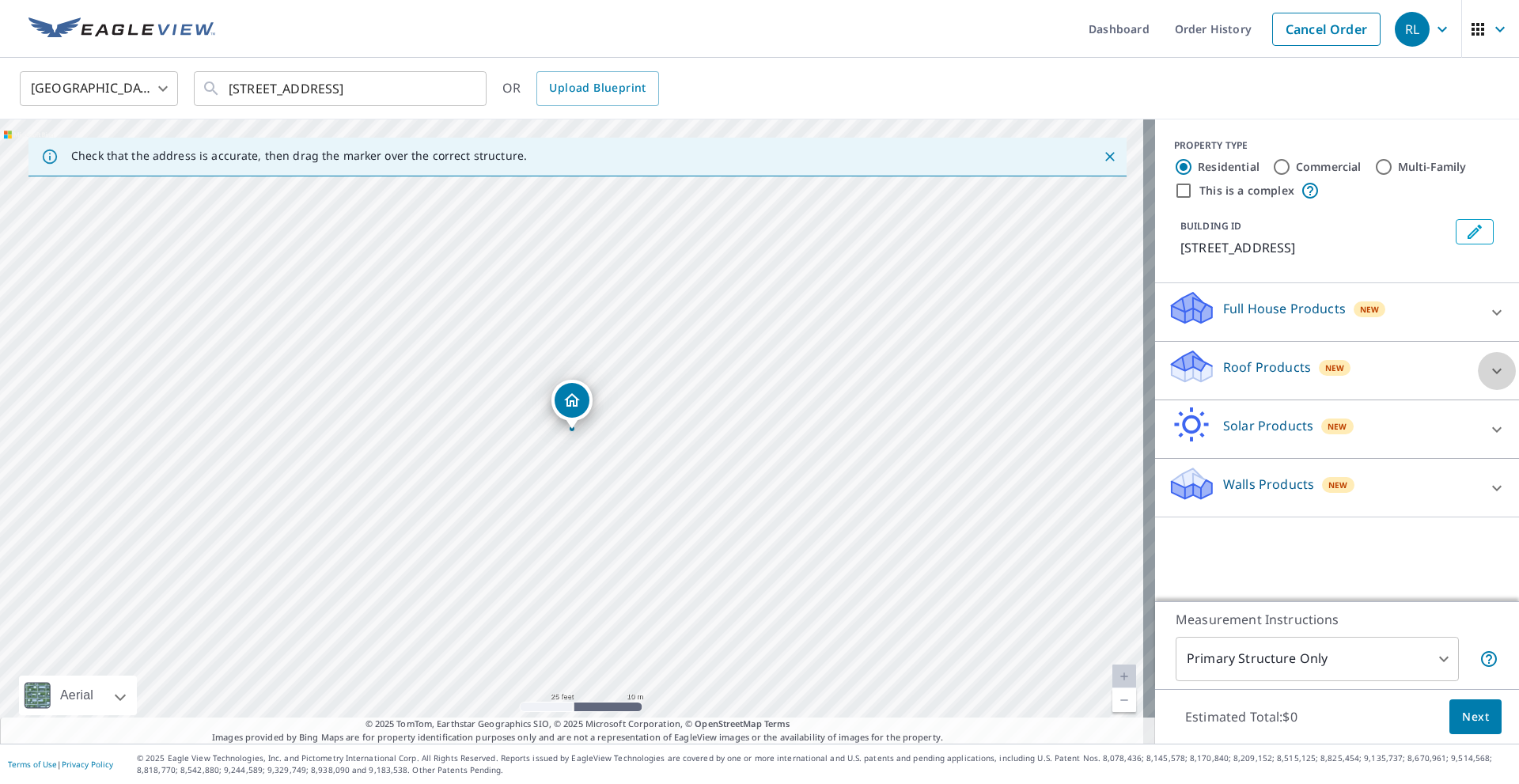 click 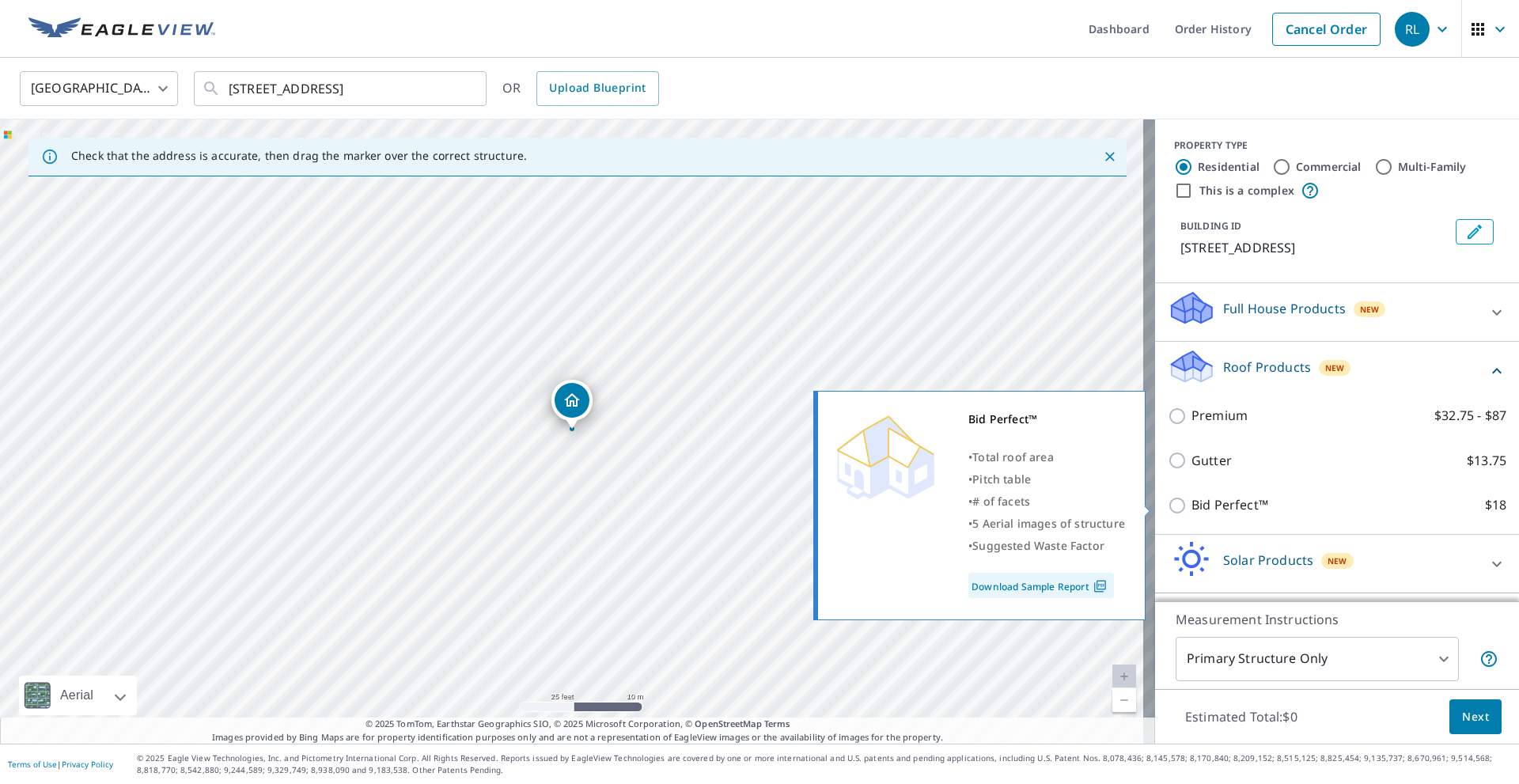 click on "Bid Perfect™ $18" at bounding box center [1180, 506] 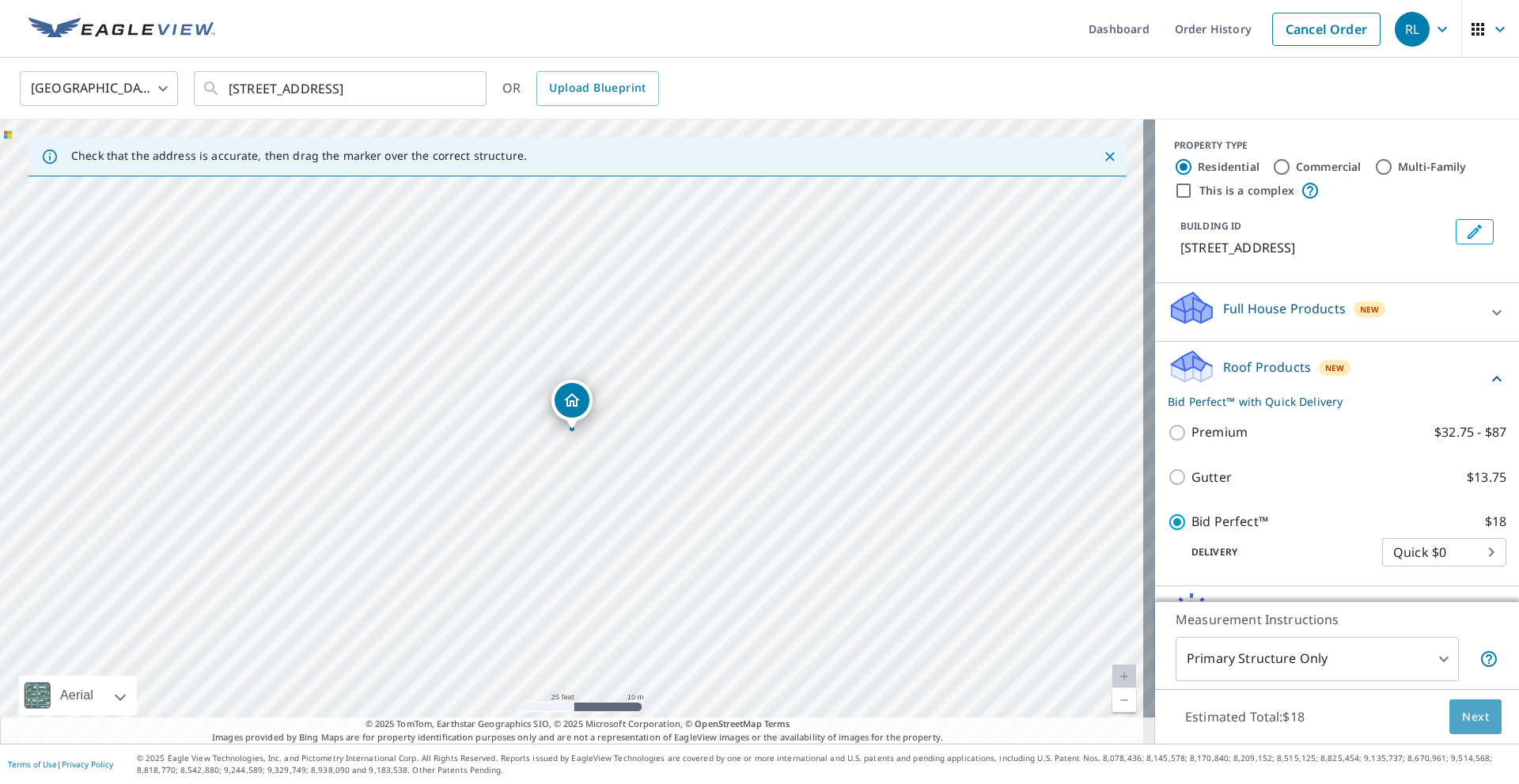 click on "Next" at bounding box center [1475, 717] 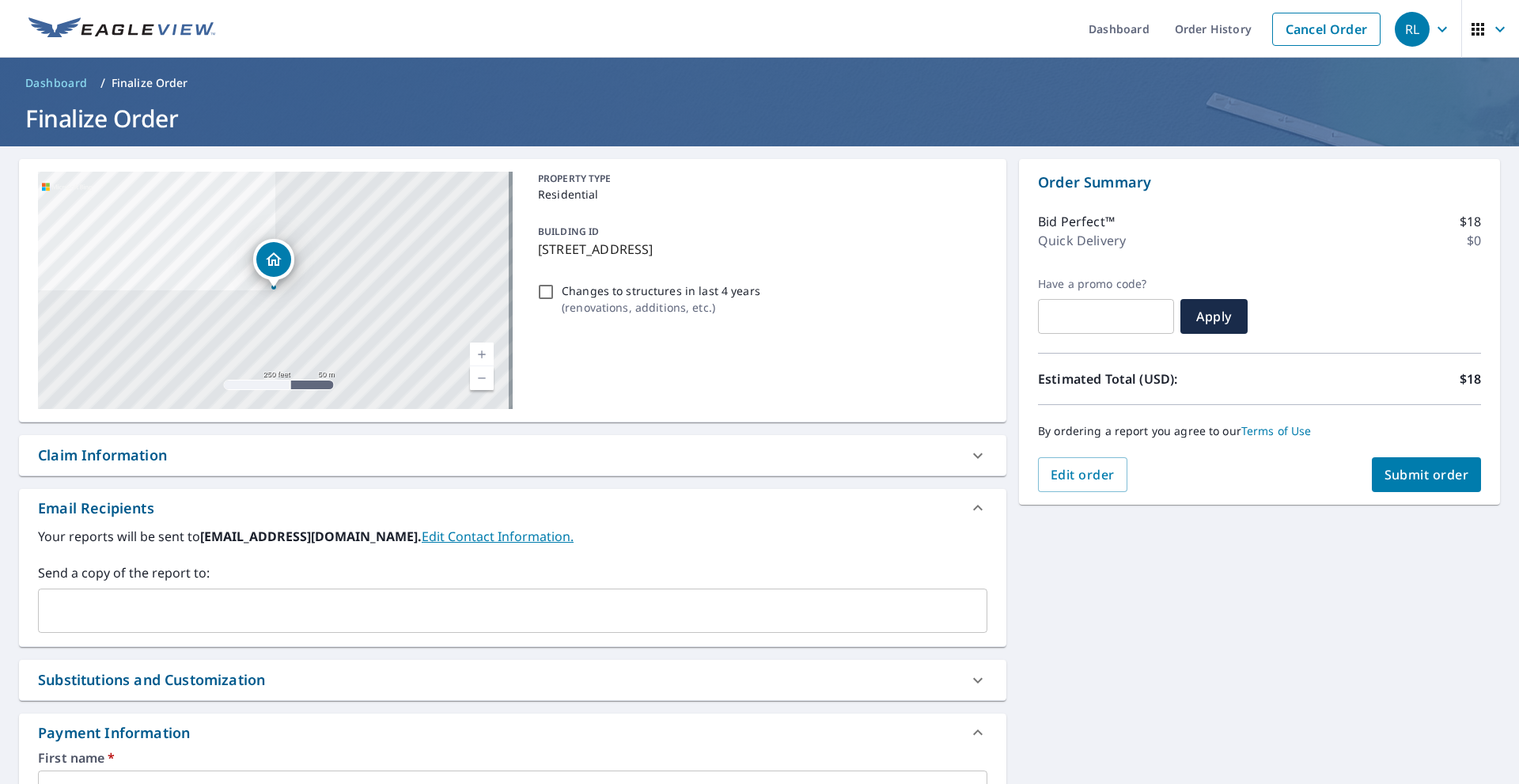 click on "Submit order" at bounding box center (1426, 475) 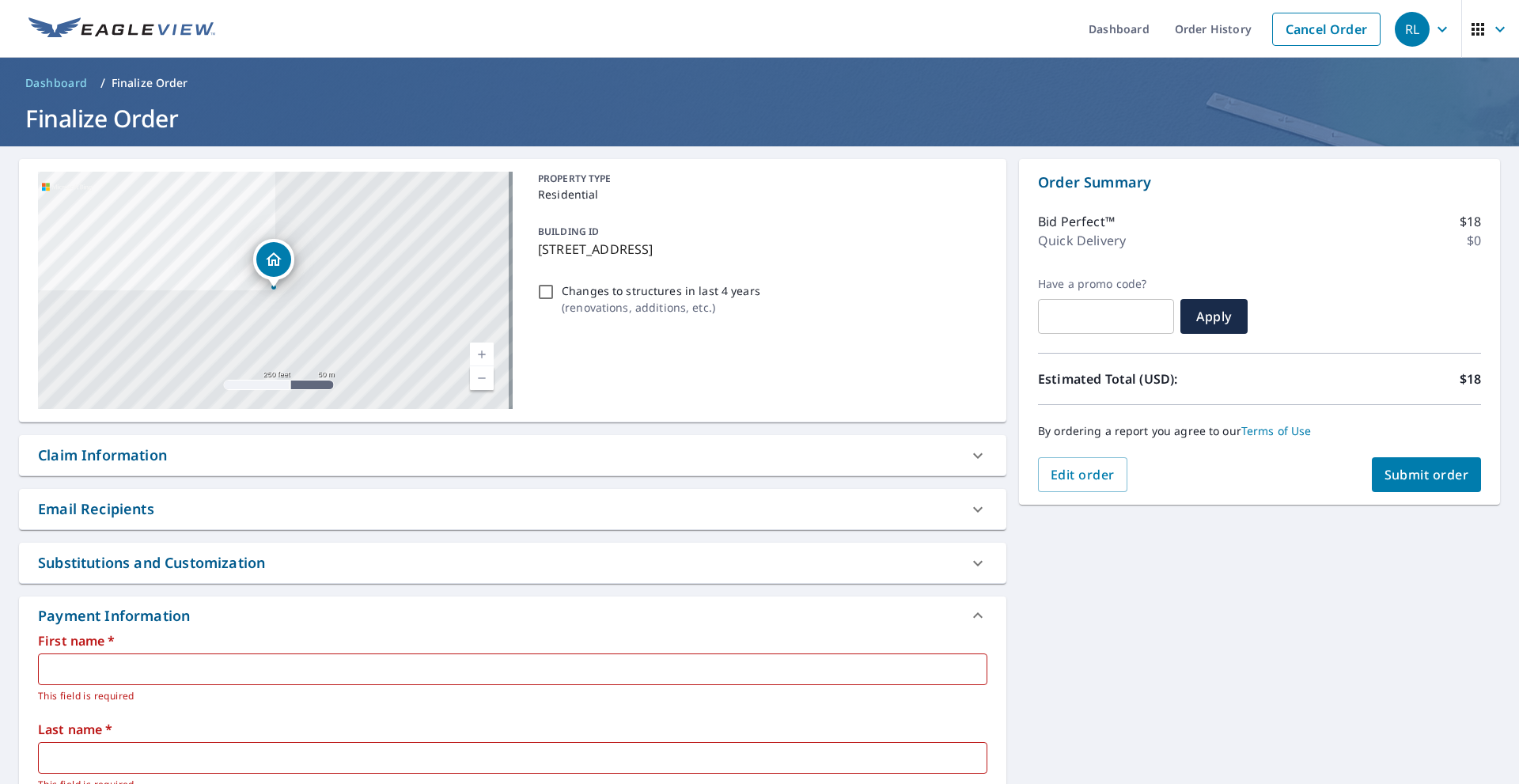 click on "Claim Information" at bounding box center (498, 455) 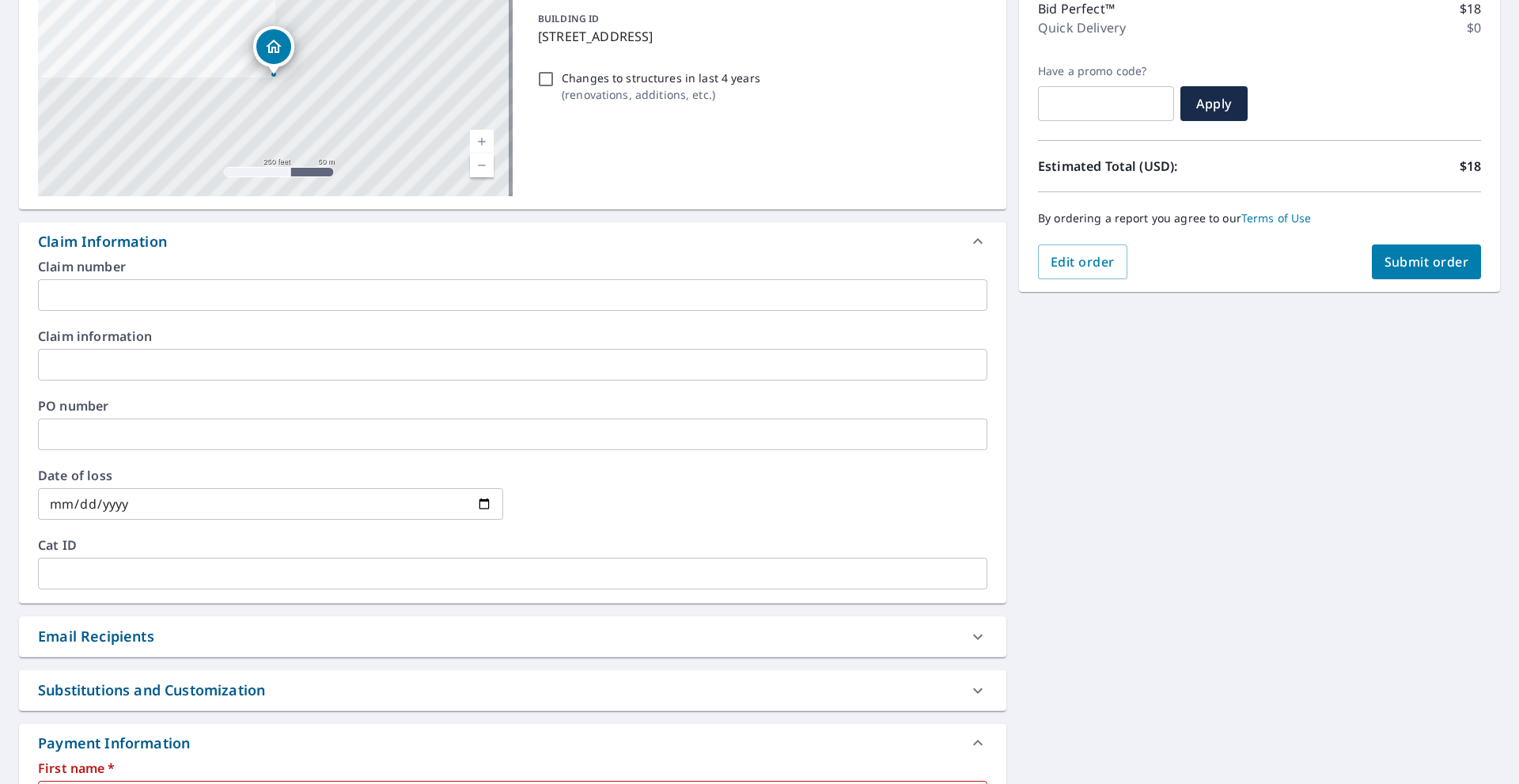 scroll, scrollTop: 316, scrollLeft: 0, axis: vertical 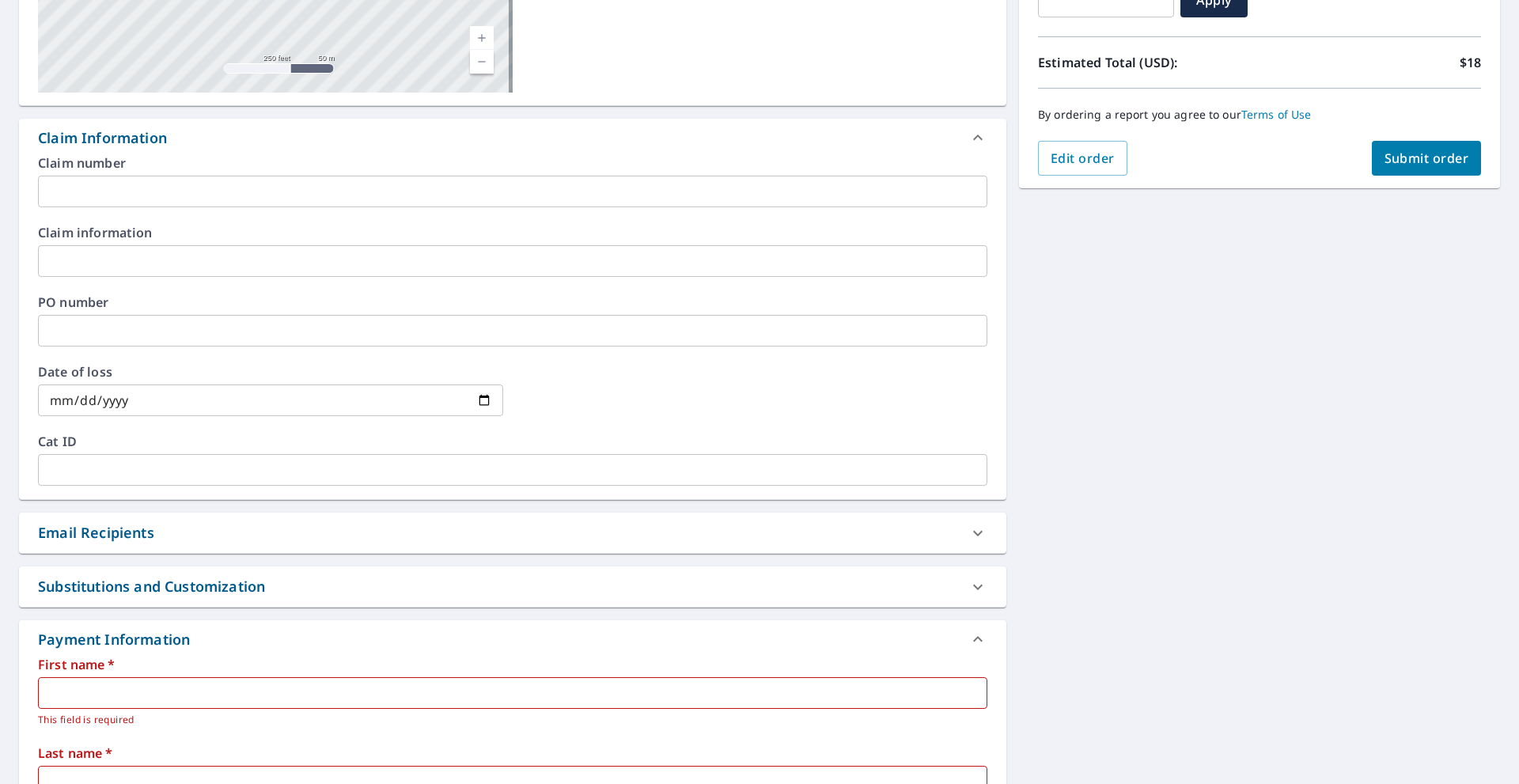 click at bounding box center (271, 400) 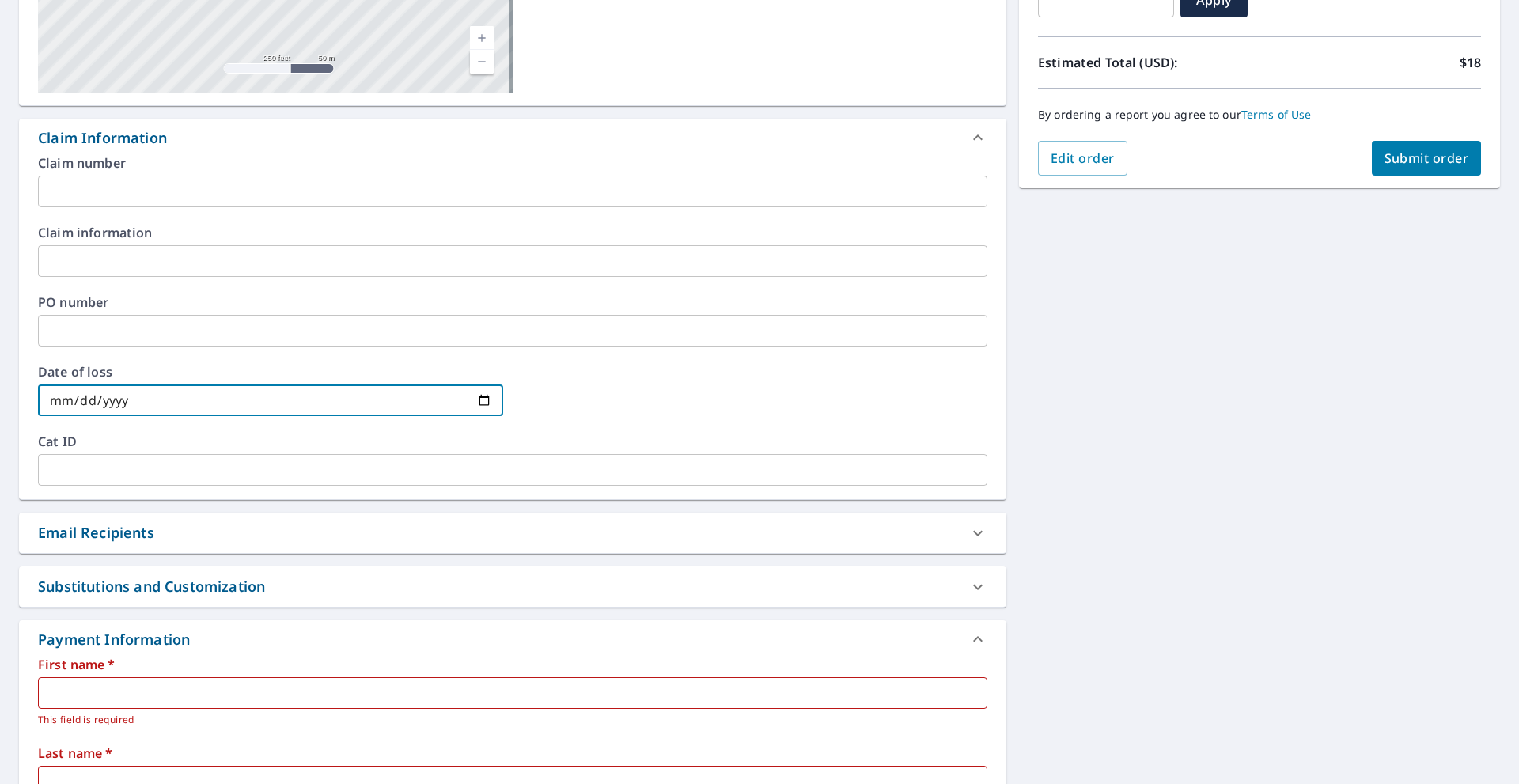 click on "[STREET_ADDRESS] Aerial Road A standard road map Aerial A detailed look from above Labels Labels 250 feet 50 m © 2025 TomTom, © Vexcel Imaging, © 2025 Microsoft Corporation,  © OpenStreetMap Terms PROPERTY TYPE Residential BUILDING ID [STREET_ADDRESS] Changes to structures in last 4 years ( renovations, additions, etc. ) Claim Information Claim number ​ Claim information ​ PO number ​ Date of loss ​ Cat ID ​ Email Recipients Your reports will be sent to  [EMAIL_ADDRESS][DOMAIN_NAME].  Edit Contact Information. Send a copy of the report to: ​ Substitutions and Customization Roof measurement report substitutions If a Bid Perfect - Residential Report is unavailable send me a QuickSquares Report: Yes No Ask If a Residential/Multi-Family Report is unavailable send me a Commercial Report: Yes No Ask If a Bid Perfect - Commercial report is unavailable, send me EC3D Commercial Report: Yes No Ask Yes No Ask Additional Report Formats (Not available for all reports) DXF RXF" at bounding box center [513, 487] 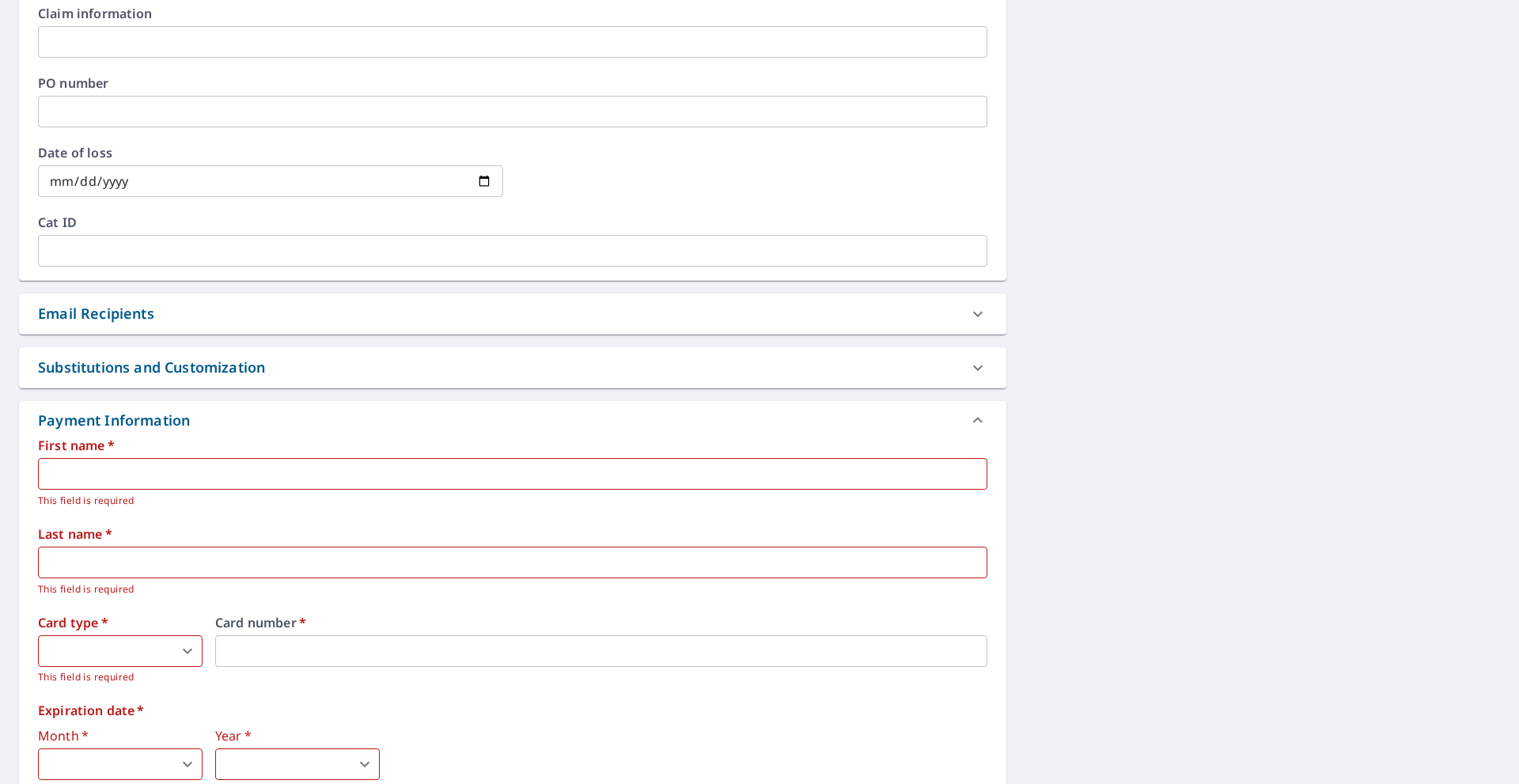 scroll, scrollTop: 554, scrollLeft: 0, axis: vertical 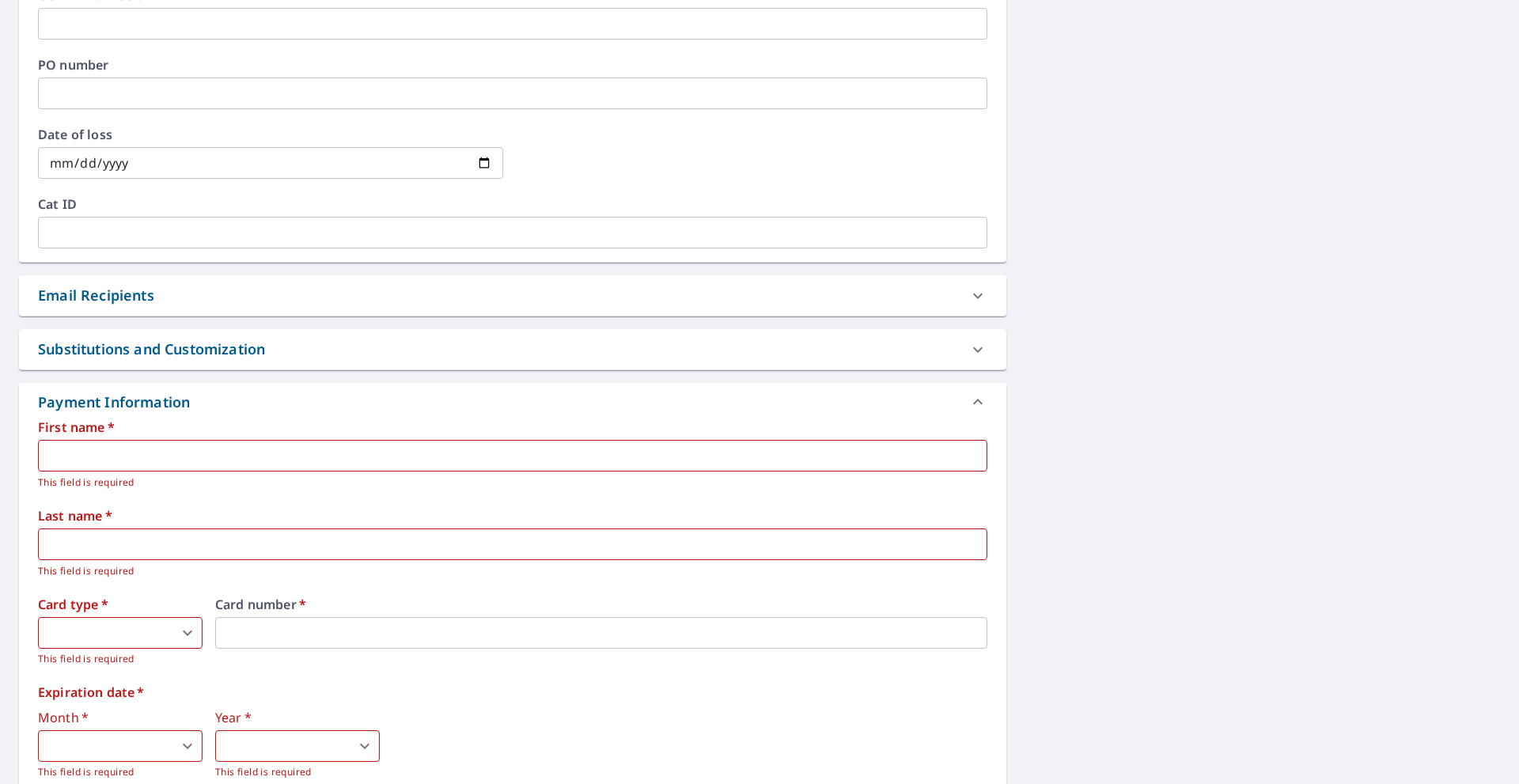 click on "Email Recipients" at bounding box center [498, 295] 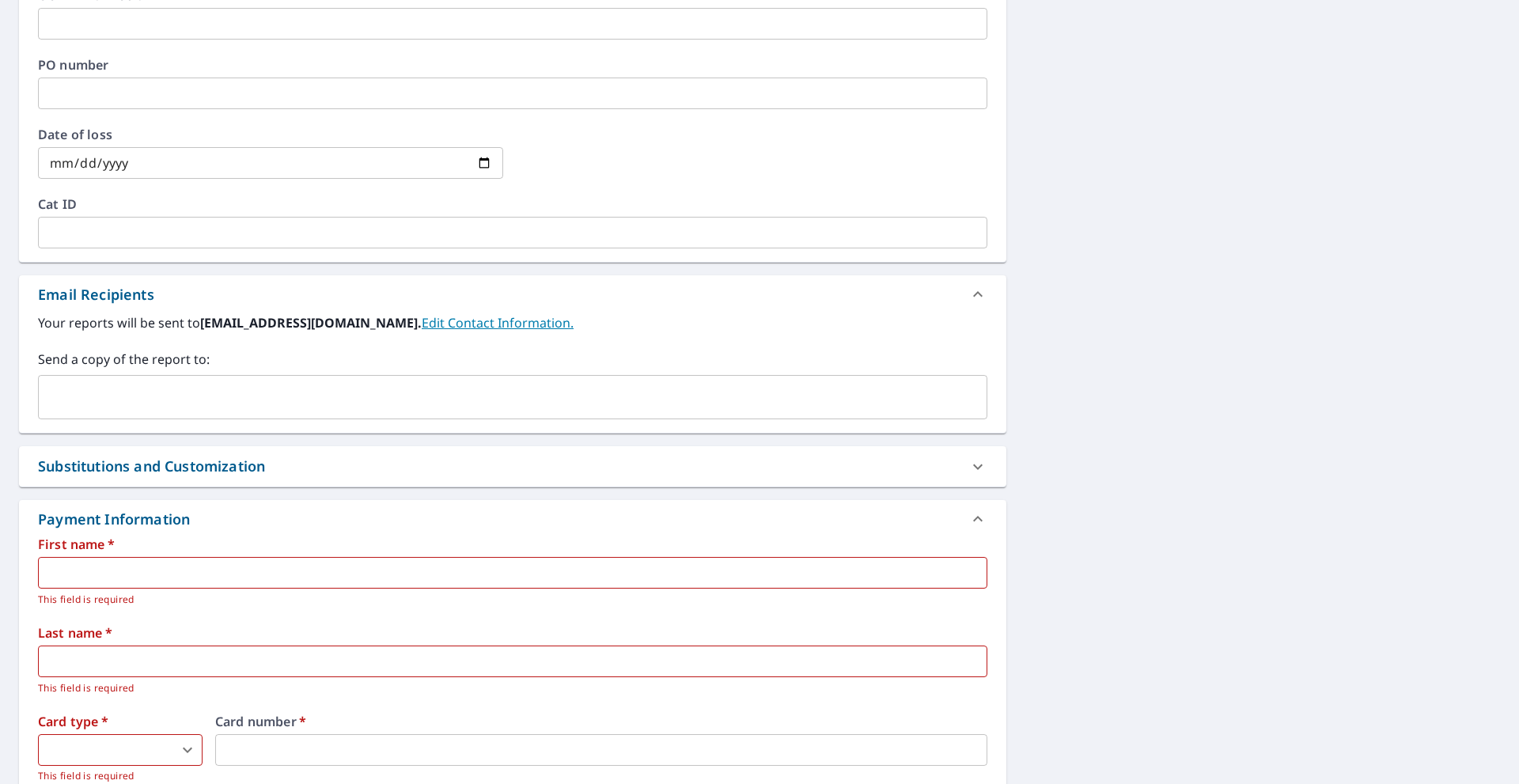 click on "[STREET_ADDRESS] Aerial Road A standard road map Aerial A detailed look from above Labels Labels 250 feet 50 m © 2025 TomTom, © Vexcel Imaging, © 2025 Microsoft Corporation,  © OpenStreetMap Terms PROPERTY TYPE Residential BUILDING ID [STREET_ADDRESS] Changes to structures in last 4 years ( renovations, additions, etc. ) Claim Information Claim number ​ Claim information ​ PO number ​ Date of loss ​ Cat ID ​ Email Recipients Your reports will be sent to  [EMAIL_ADDRESS][DOMAIN_NAME].  Edit Contact Information. Send a copy of the report to: ​ Substitutions and Customization Roof measurement report substitutions If a Bid Perfect - Residential Report is unavailable send me a QuickSquares Report: Yes No Ask If a Residential/Multi-Family Report is unavailable send me a Commercial Report: Yes No Ask If a Bid Perfect - Commercial report is unavailable, send me EC3D Commercial Report: Yes No Ask Yes No Ask Additional Report Formats (Not available for all reports) DXF RXF" at bounding box center (760, 309) 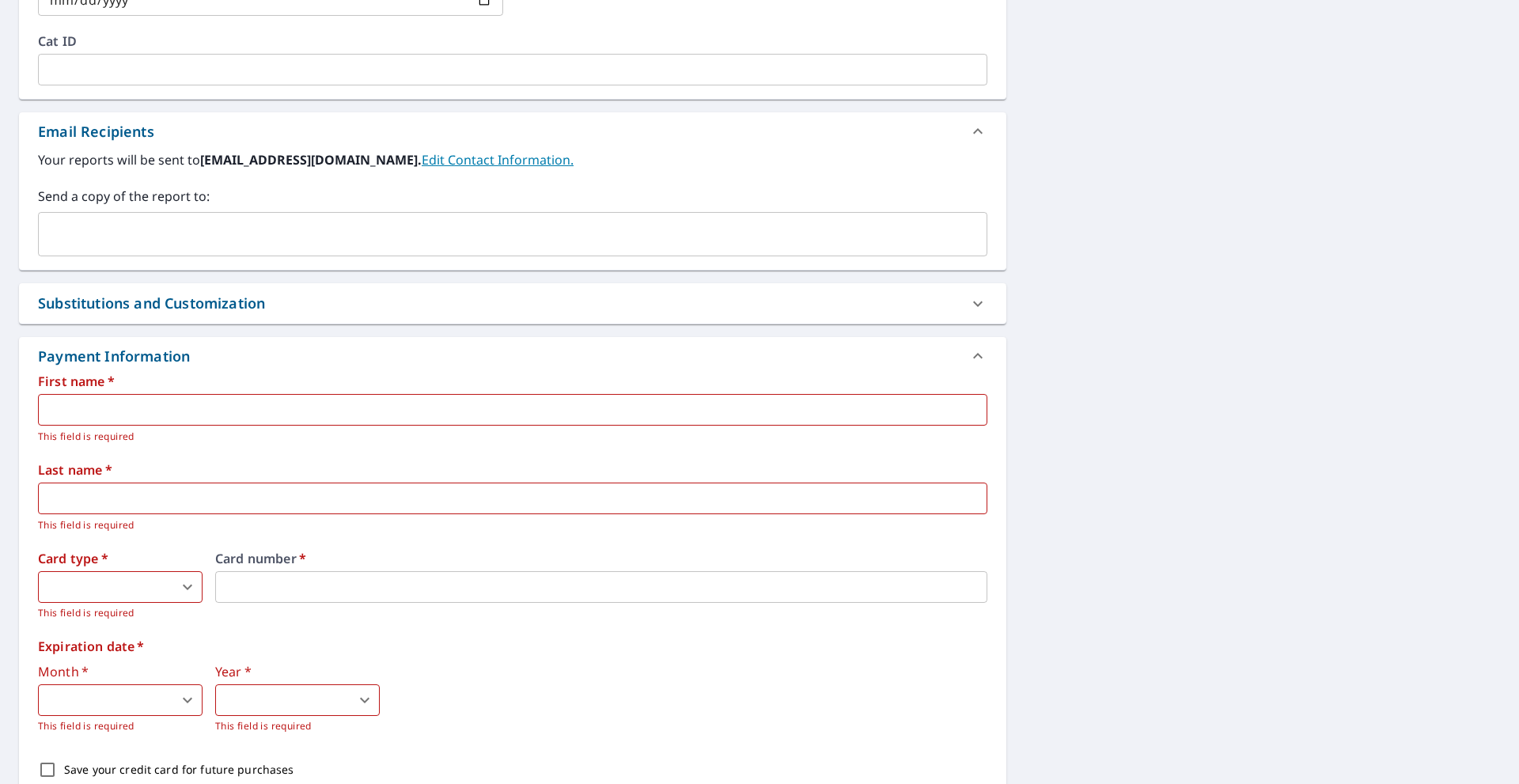 scroll, scrollTop: 791, scrollLeft: 0, axis: vertical 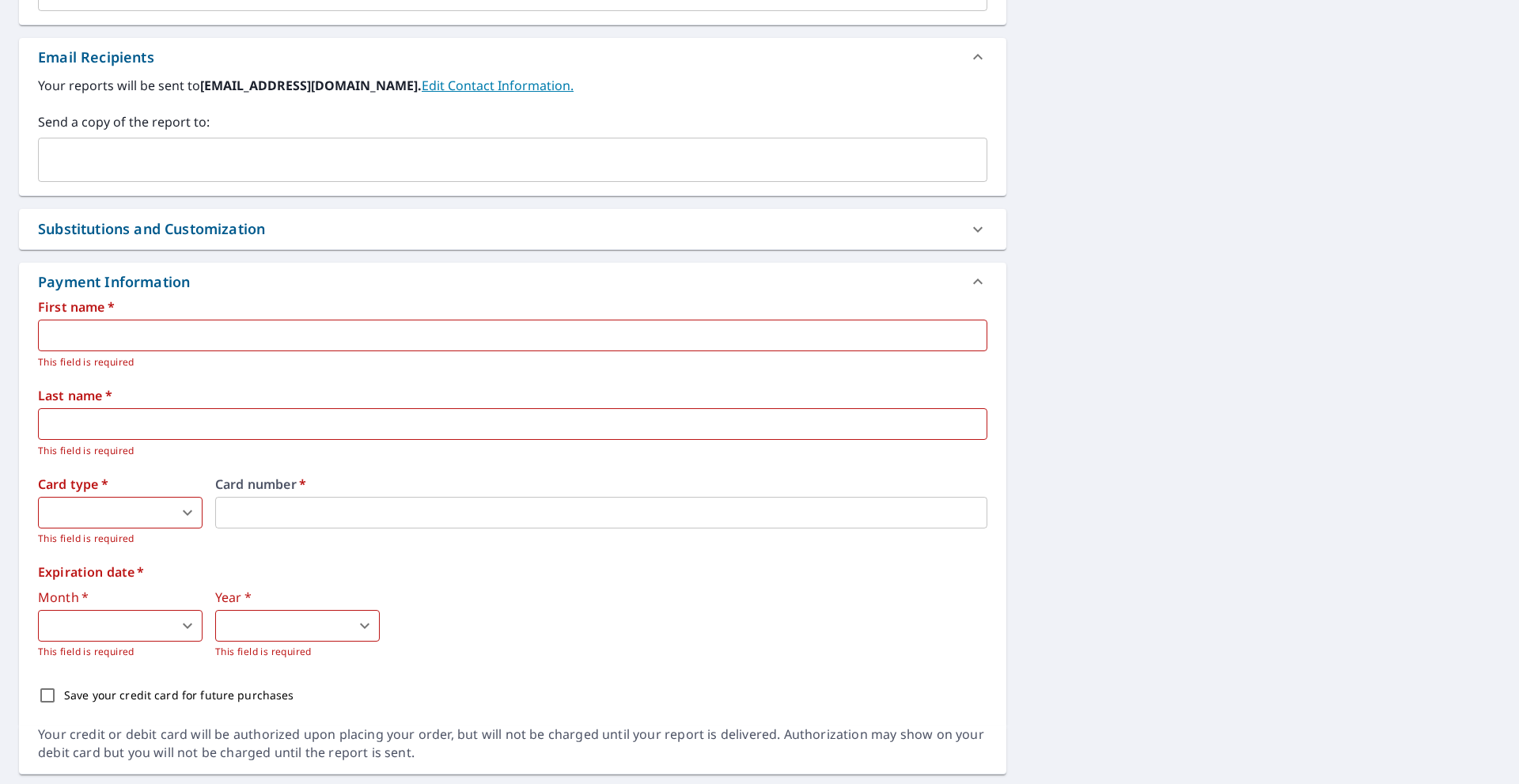click on "First name   * ​ This field is required" at bounding box center [513, 335] 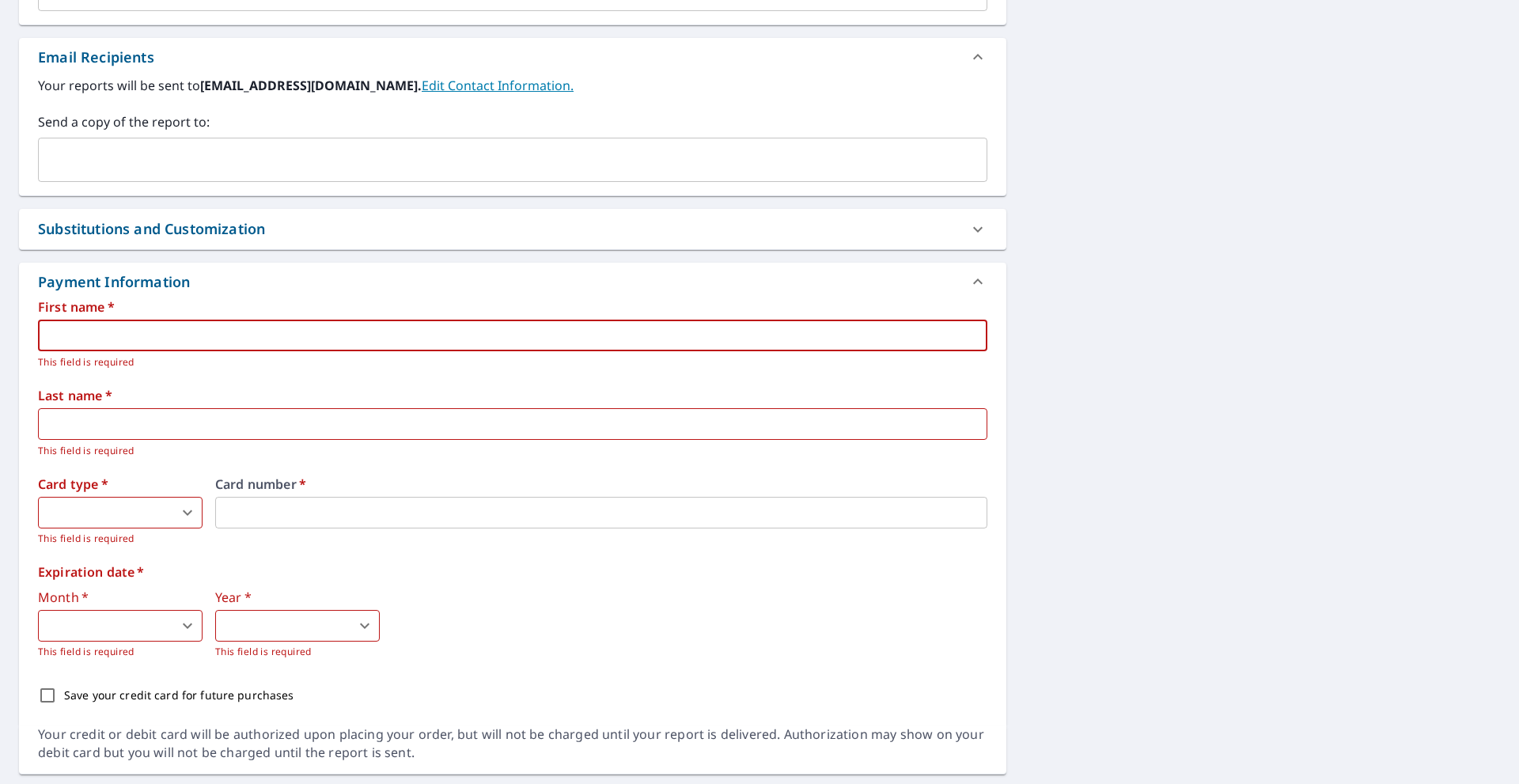 click at bounding box center [513, 335] 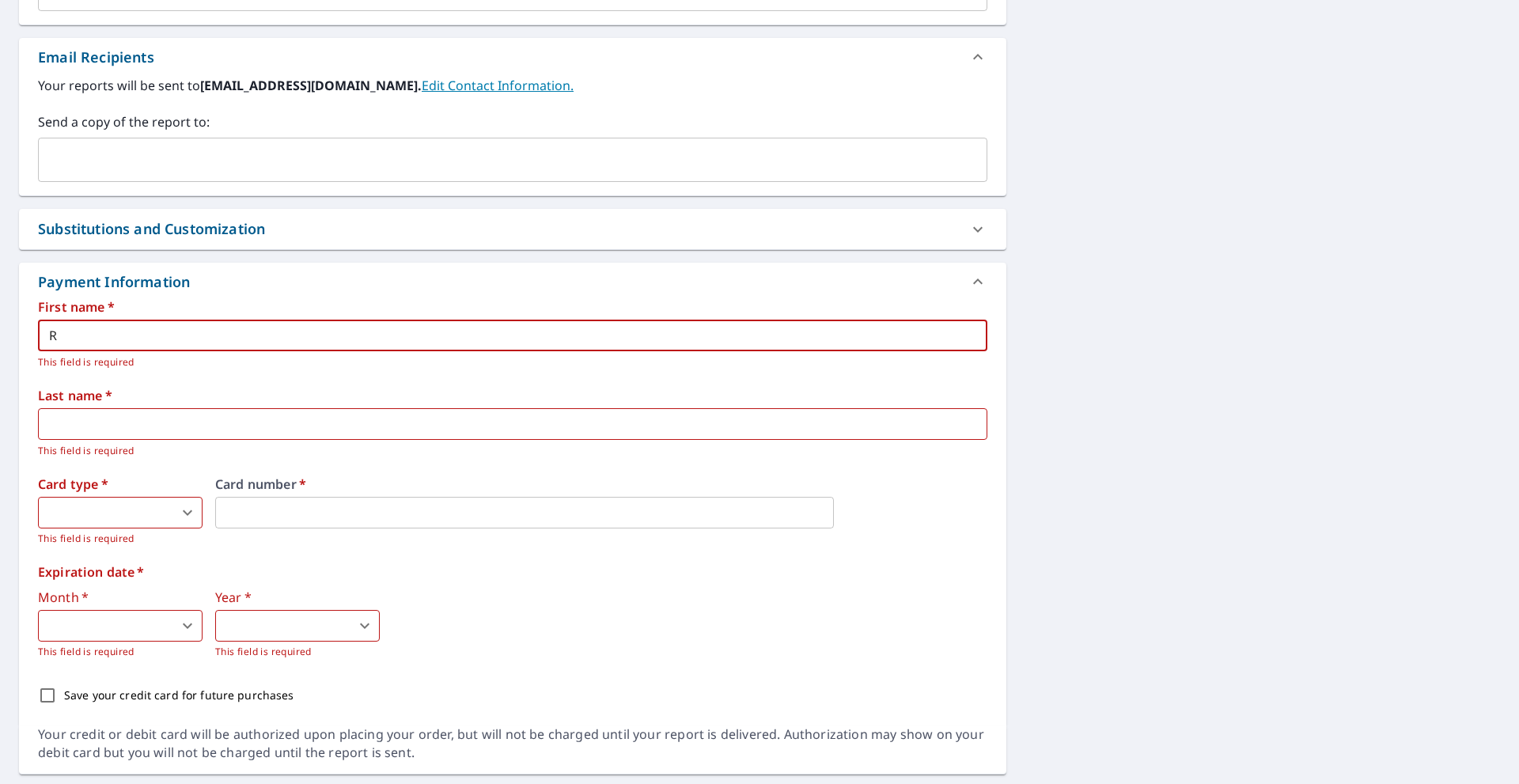 click on "R" at bounding box center [513, 335] 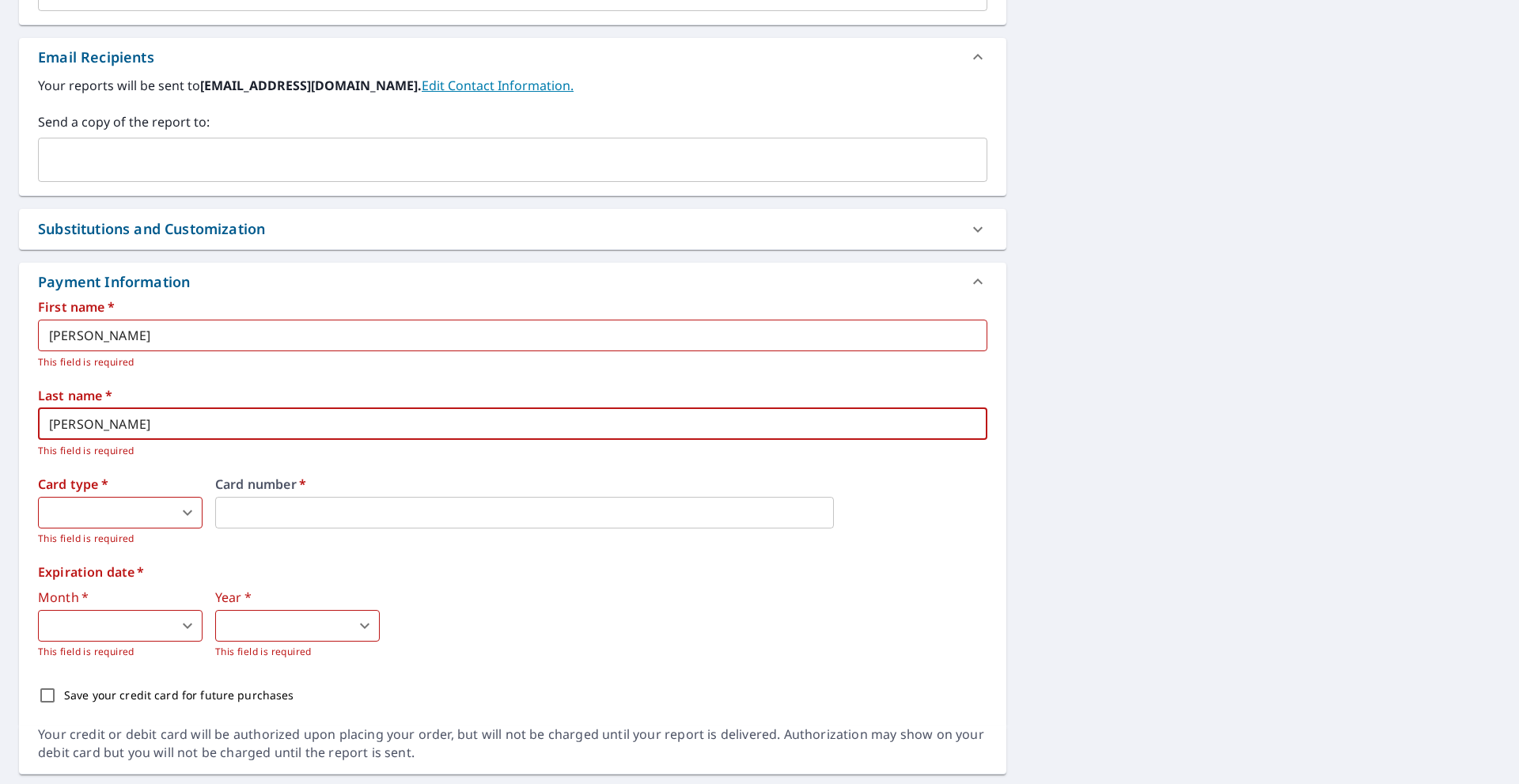 drag, startPoint x: 136, startPoint y: 426, endPoint x: 28, endPoint y: 430, distance: 108.074 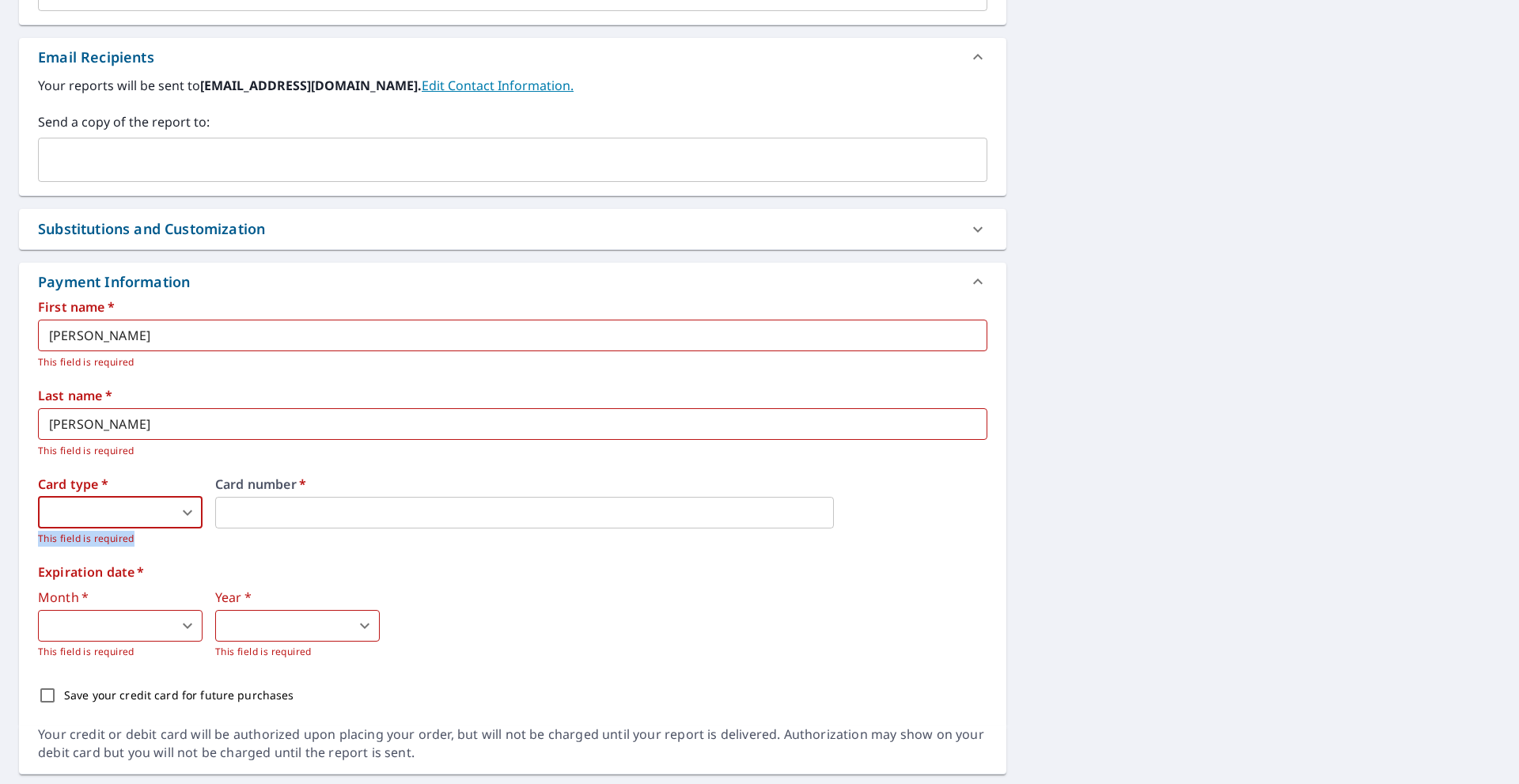 drag, startPoint x: 203, startPoint y: 528, endPoint x: 191, endPoint y: 521, distance: 13.892444 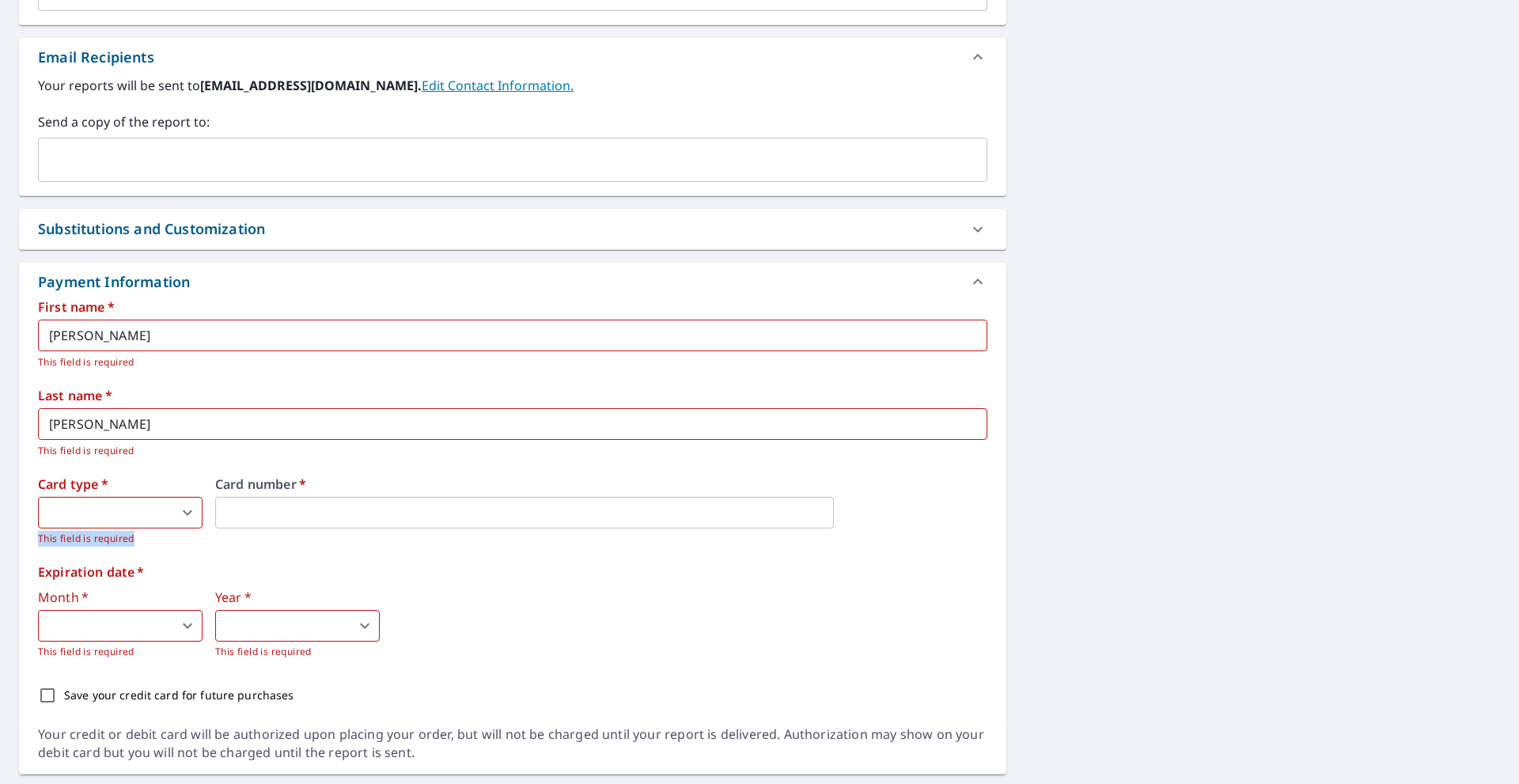 click on "RL RL
Dashboard Order History Cancel Order RL Dashboard / Finalize Order Finalize Order [STREET_ADDRESS][GEOGRAPHIC_DATA] A standard road map Aerial A detailed look from above Labels Labels 250 feet 50 m © 2025 TomTom, © Vexcel Imaging, © 2025 Microsoft Corporation,  © OpenStreetMap Terms PROPERTY TYPE Residential BUILDING ID [STREET_ADDRESS] Changes to structures in last 4 years ( renovations, additions, etc. ) Claim Information Claim number ​ Claim information ​ PO number ​ Date of loss ​ Cat ID ​ Email Recipients Your reports will be sent to  [EMAIL_ADDRESS][DOMAIN_NAME].  Edit Contact Information. Send a copy of the report to: ​ Substitutions and Customization Roof measurement report substitutions If a Bid Perfect - Residential Report is unavailable send me a QuickSquares Report: Yes No Ask If a Residential/Multi-Family Report is unavailable send me a Commercial Report: Yes No Ask Yes No Ask Yes No Ask Additional Report Formats (Not available for all reports)" at bounding box center (760, 392) 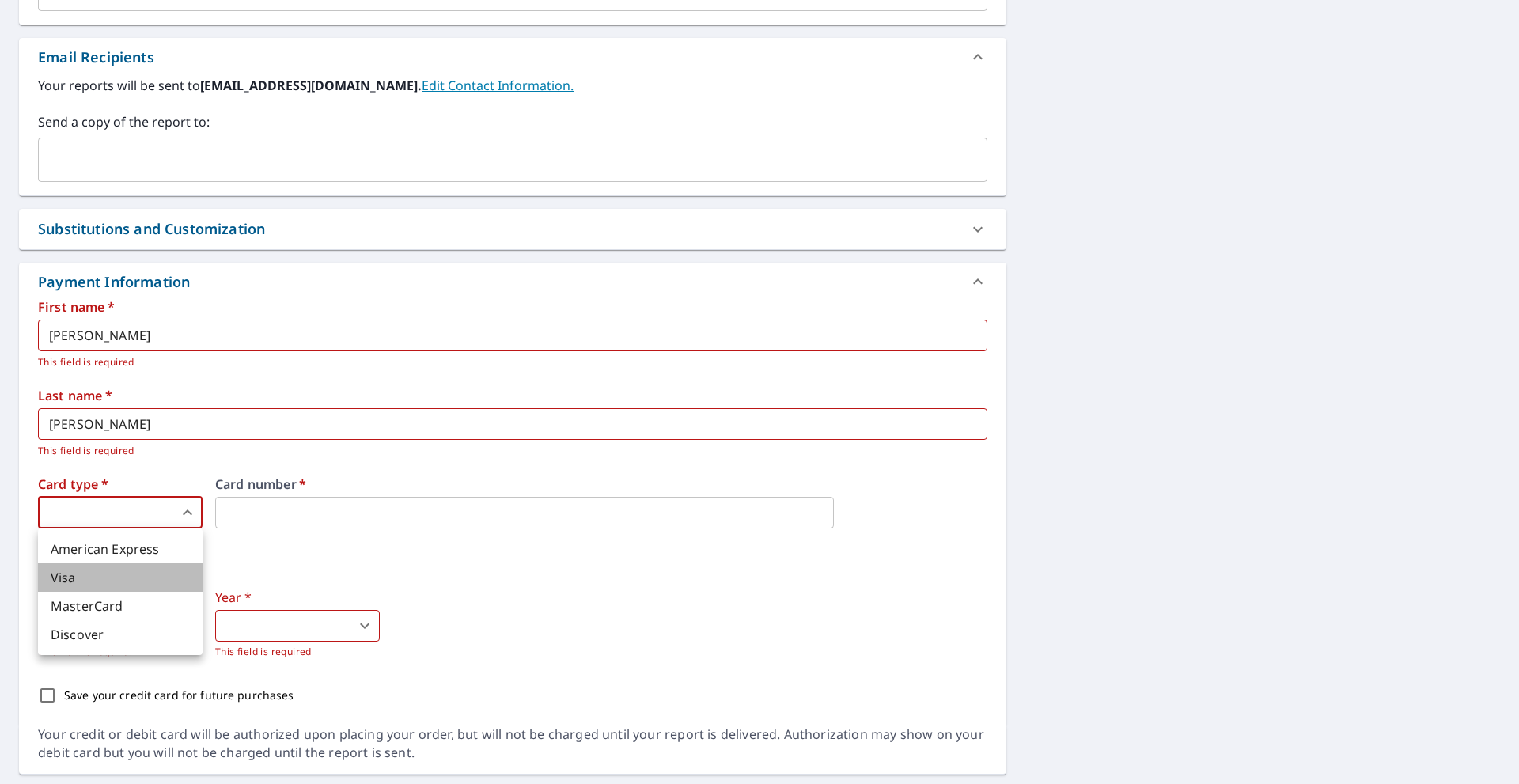 click on "Visa" at bounding box center (120, 578) 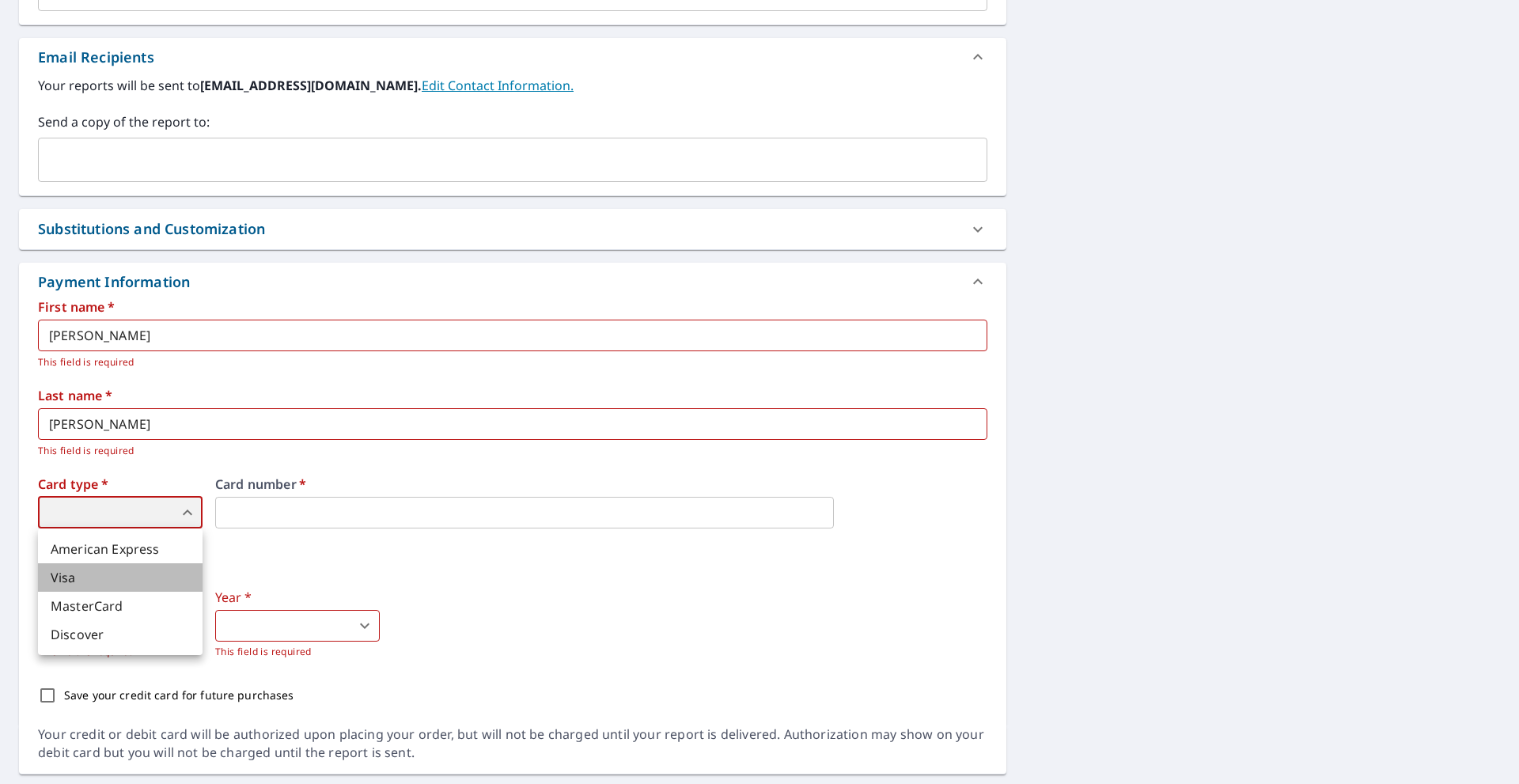 type on "2" 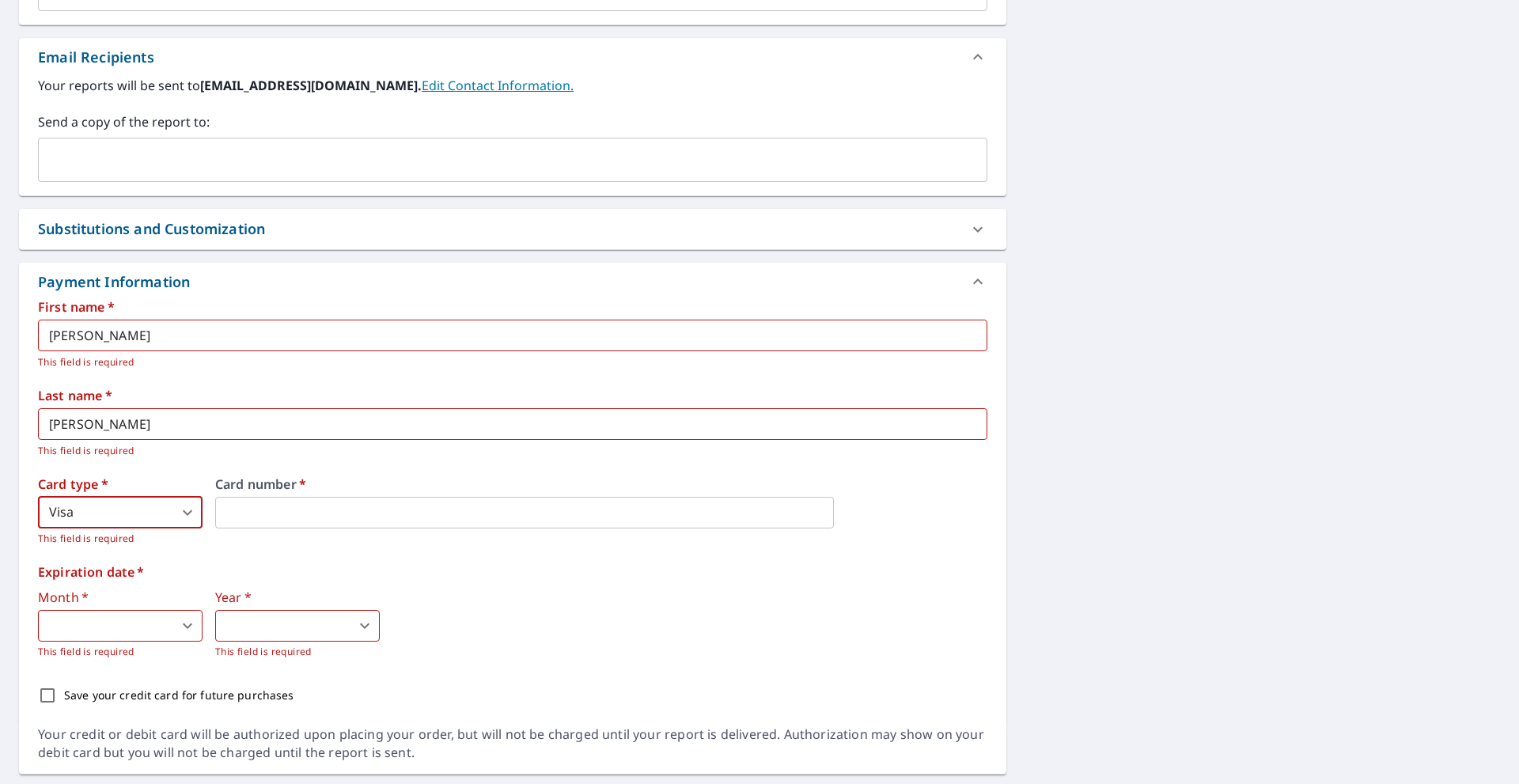 click on "Card number   *" at bounding box center (601, 512) 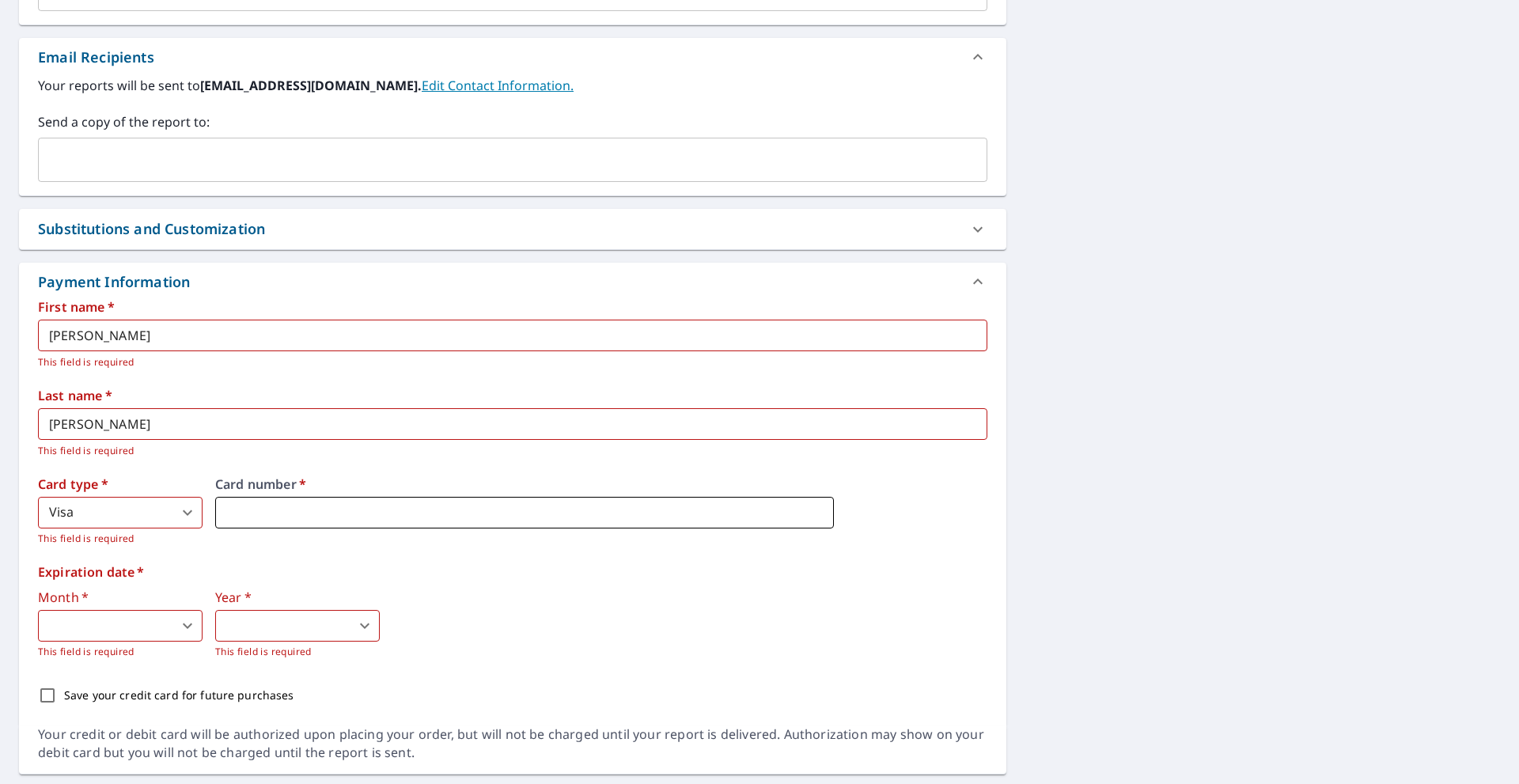 click at bounding box center (525, 513) 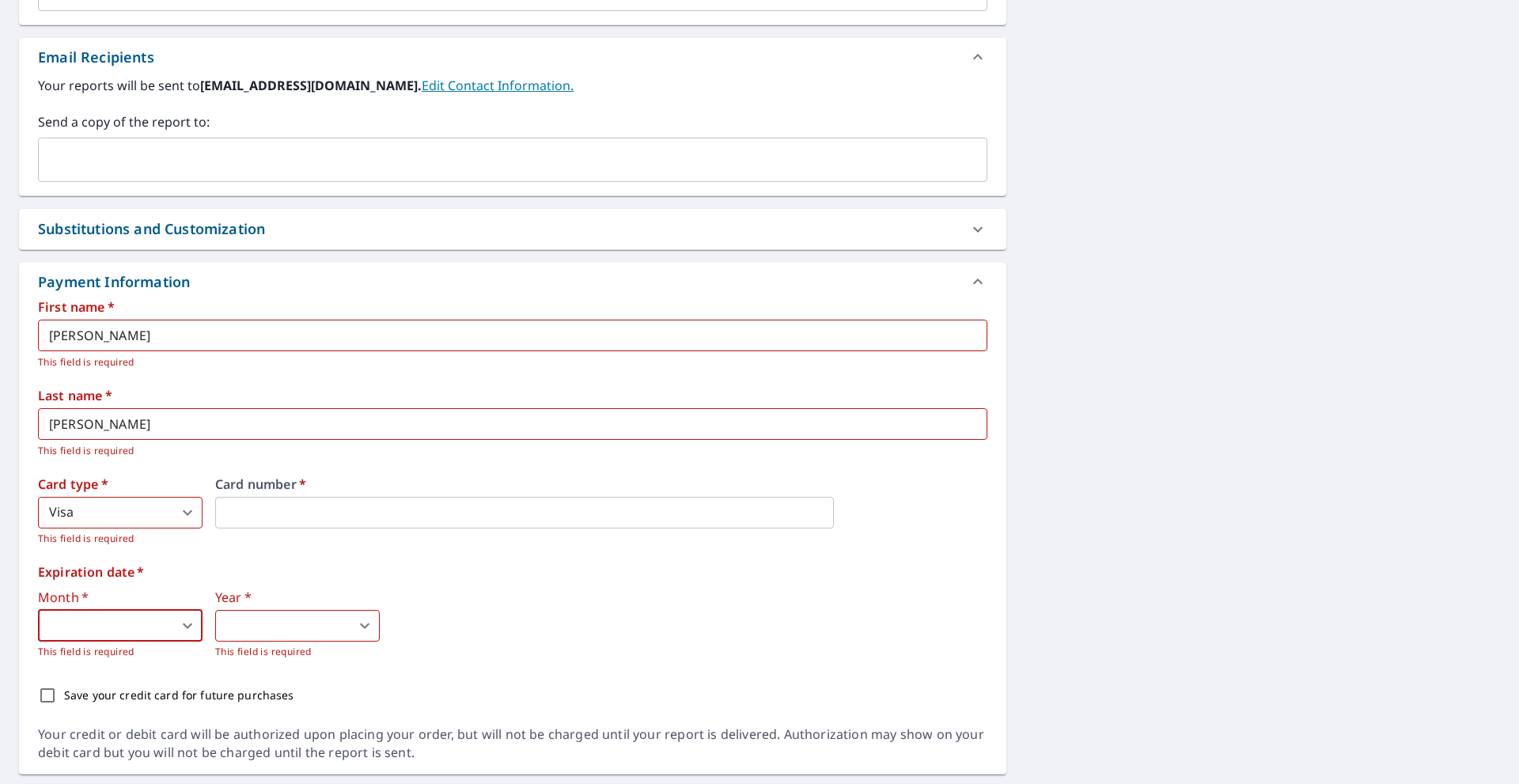 click on "RL RL
Dashboard Order History Cancel Order RL Dashboard / Finalize Order Finalize Order [STREET_ADDRESS][GEOGRAPHIC_DATA] A standard road map Aerial A detailed look from above Labels Labels 250 feet 50 m © 2025 TomTom, © Vexcel Imaging, © 2025 Microsoft Corporation,  © OpenStreetMap Terms PROPERTY TYPE Residential BUILDING ID [STREET_ADDRESS] Changes to structures in last 4 years ( renovations, additions, etc. ) Claim Information Claim number ​ Claim information ​ PO number ​ Date of loss ​ Cat ID ​ Email Recipients Your reports will be sent to  [EMAIL_ADDRESS][DOMAIN_NAME].  Edit Contact Information. Send a copy of the report to: ​ Substitutions and Customization Roof measurement report substitutions If a Bid Perfect - Residential Report is unavailable send me a QuickSquares Report: Yes No Ask If a Residential/Multi-Family Report is unavailable send me a Commercial Report: Yes No Ask Yes No Ask Yes No Ask Additional Report Formats (Not available for all reports)" at bounding box center (760, 392) 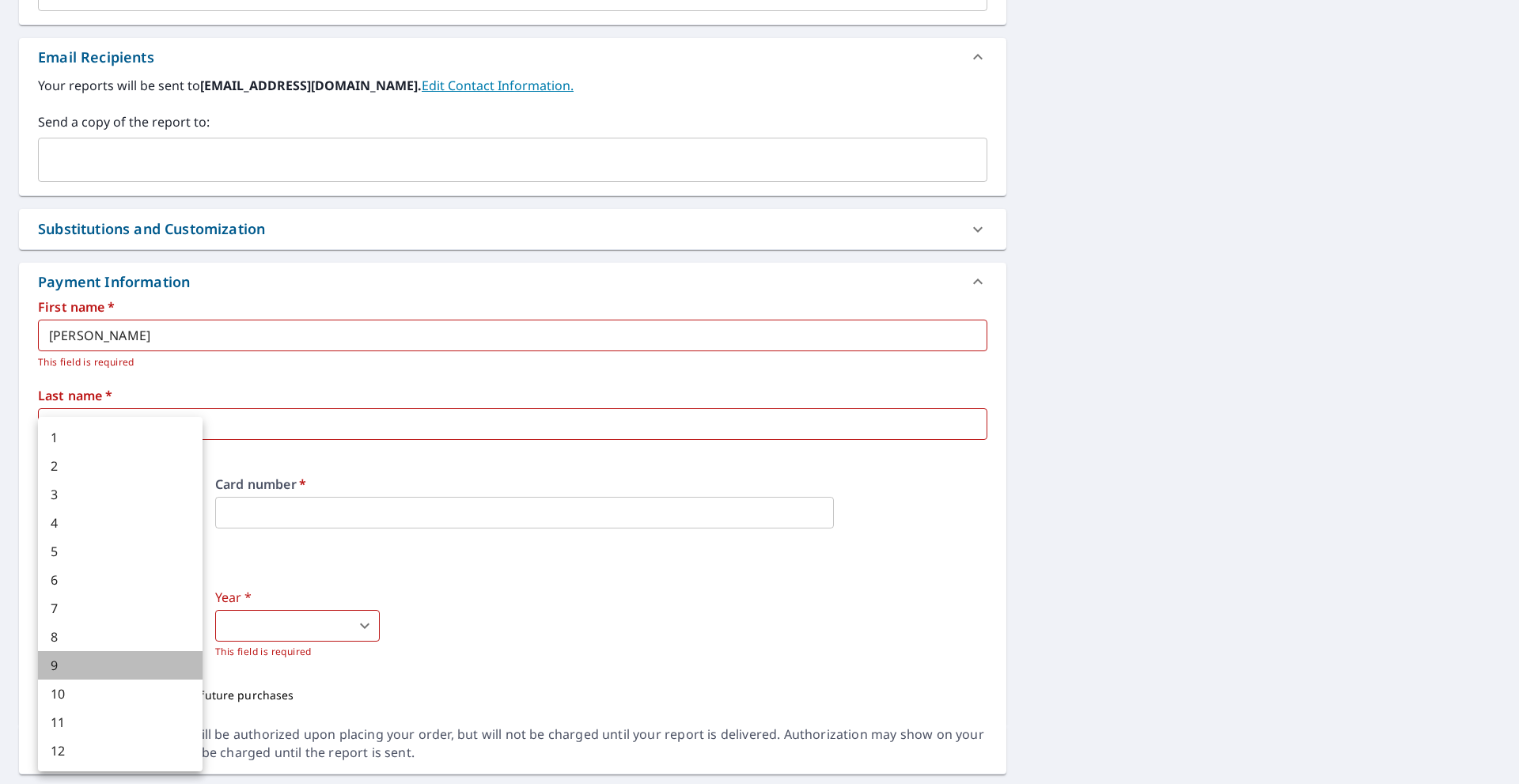 click on "9" at bounding box center (120, 665) 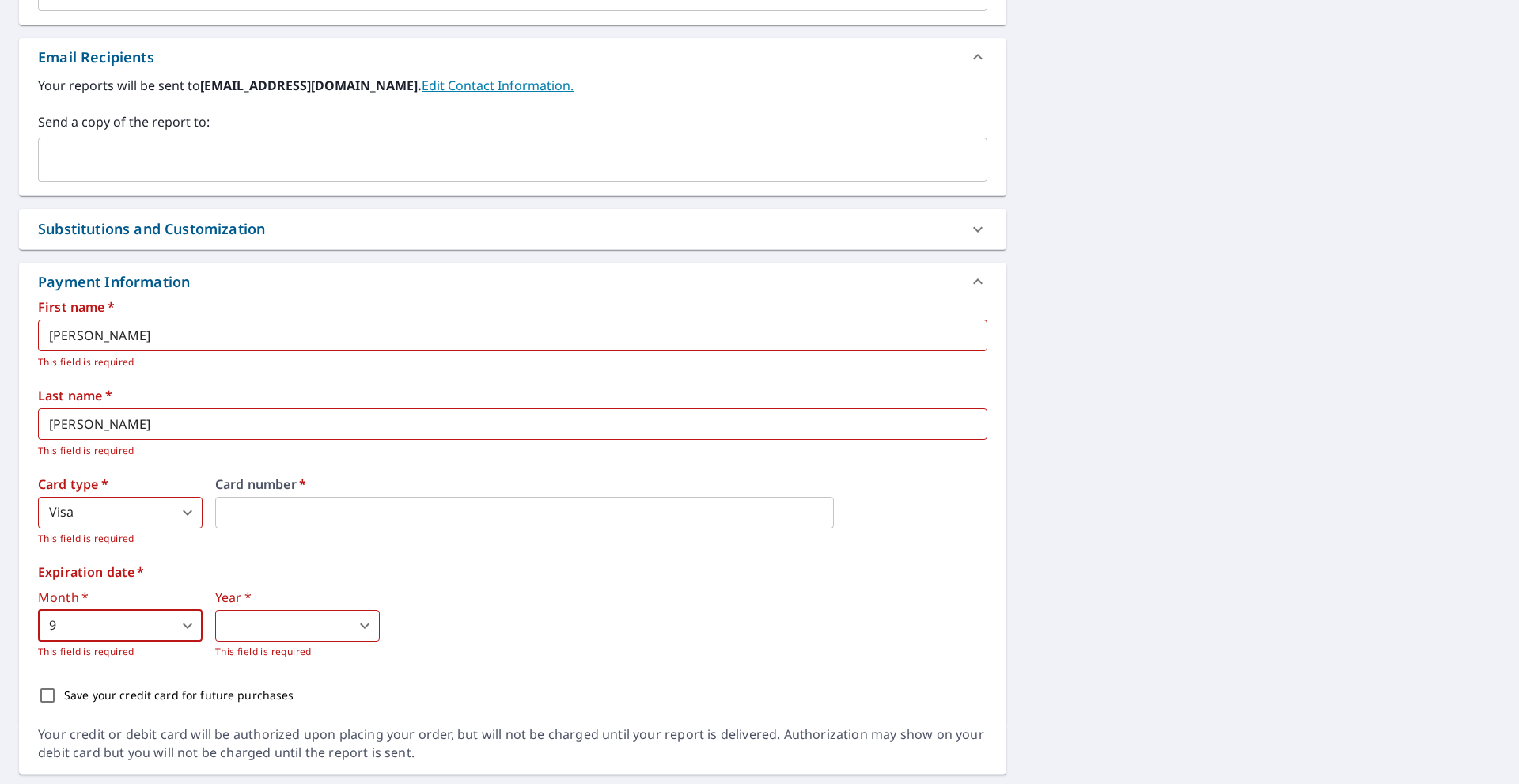 click on "1 2 3 4 5 6 7 8 9 10 11 12" at bounding box center [760, 392] 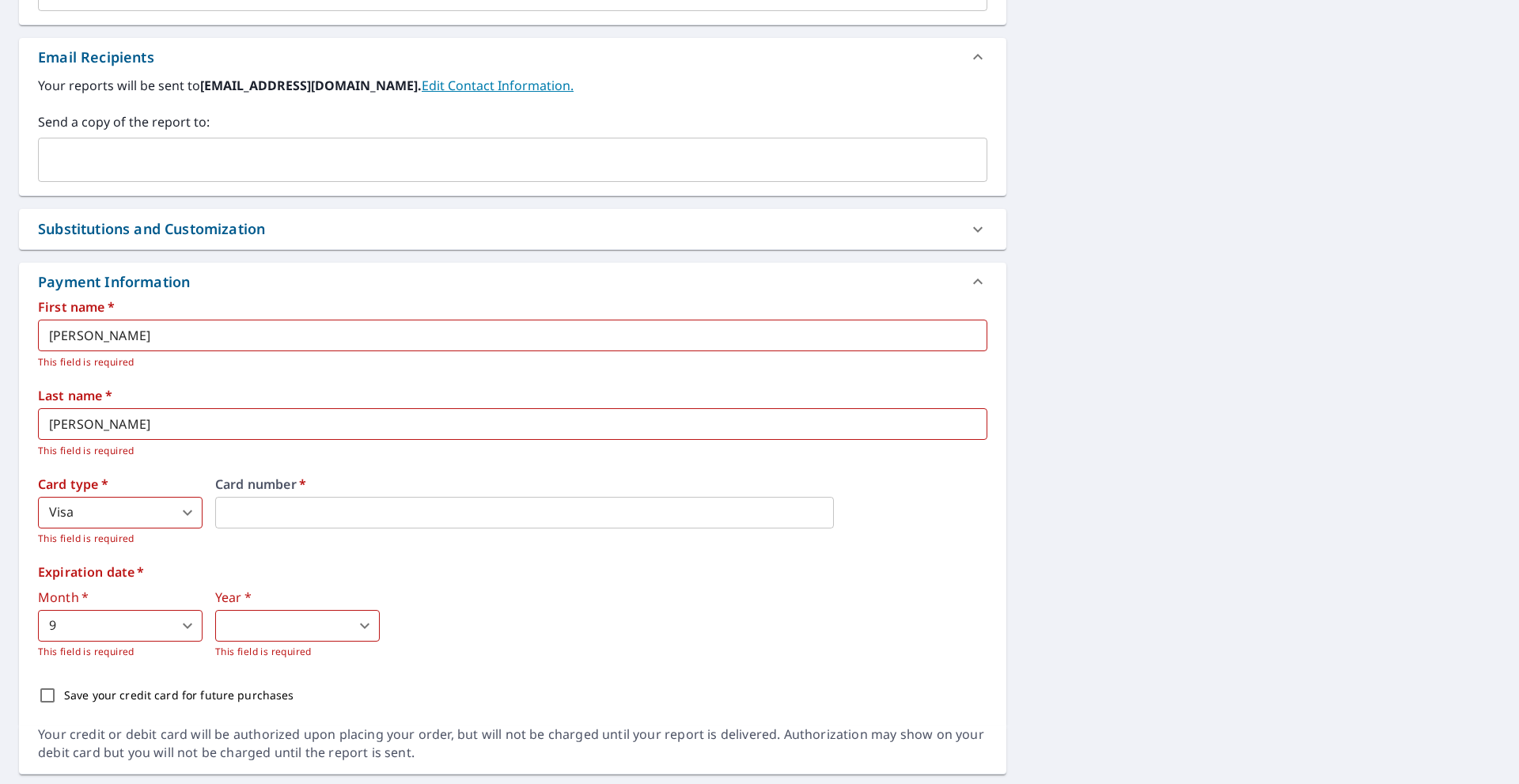 click on "RL RL
Dashboard Order History Cancel Order RL Dashboard / Finalize Order Finalize Order [STREET_ADDRESS][GEOGRAPHIC_DATA] A standard road map Aerial A detailed look from above Labels Labels 250 feet 50 m © 2025 TomTom, © Vexcel Imaging, © 2025 Microsoft Corporation,  © OpenStreetMap Terms PROPERTY TYPE Residential BUILDING ID [STREET_ADDRESS] Changes to structures in last 4 years ( renovations, additions, etc. ) Claim Information Claim number ​ Claim information ​ PO number ​ Date of loss ​ Cat ID ​ Email Recipients Your reports will be sent to  [EMAIL_ADDRESS][DOMAIN_NAME].  Edit Contact Information. Send a copy of the report to: ​ Substitutions and Customization Roof measurement report substitutions If a Bid Perfect - Residential Report is unavailable send me a QuickSquares Report: Yes No Ask If a Residential/Multi-Family Report is unavailable send me a Commercial Report: Yes No Ask Yes No Ask Yes No Ask Additional Report Formats (Not available for all reports)" at bounding box center [760, 392] 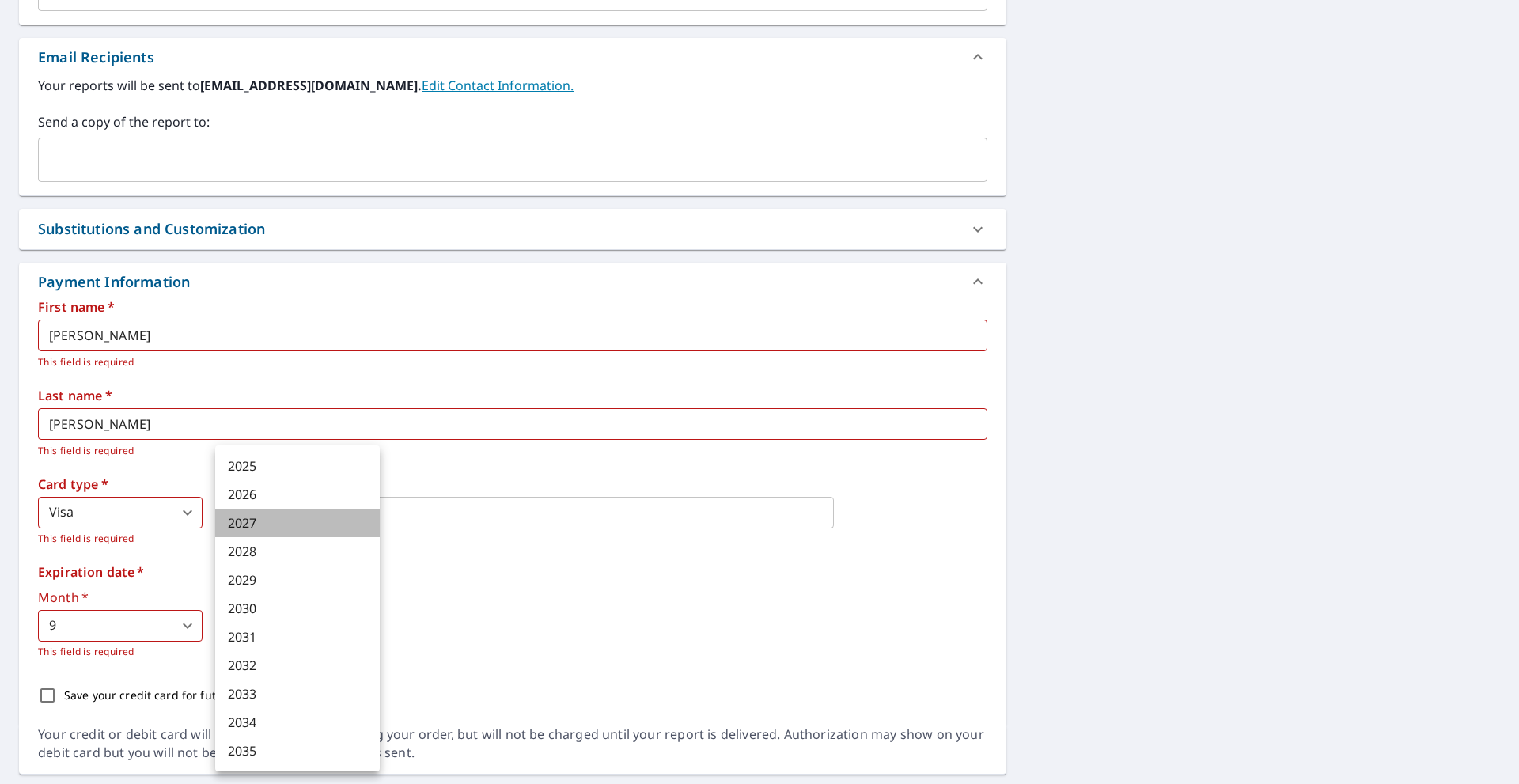 click on "2027" at bounding box center [297, 523] 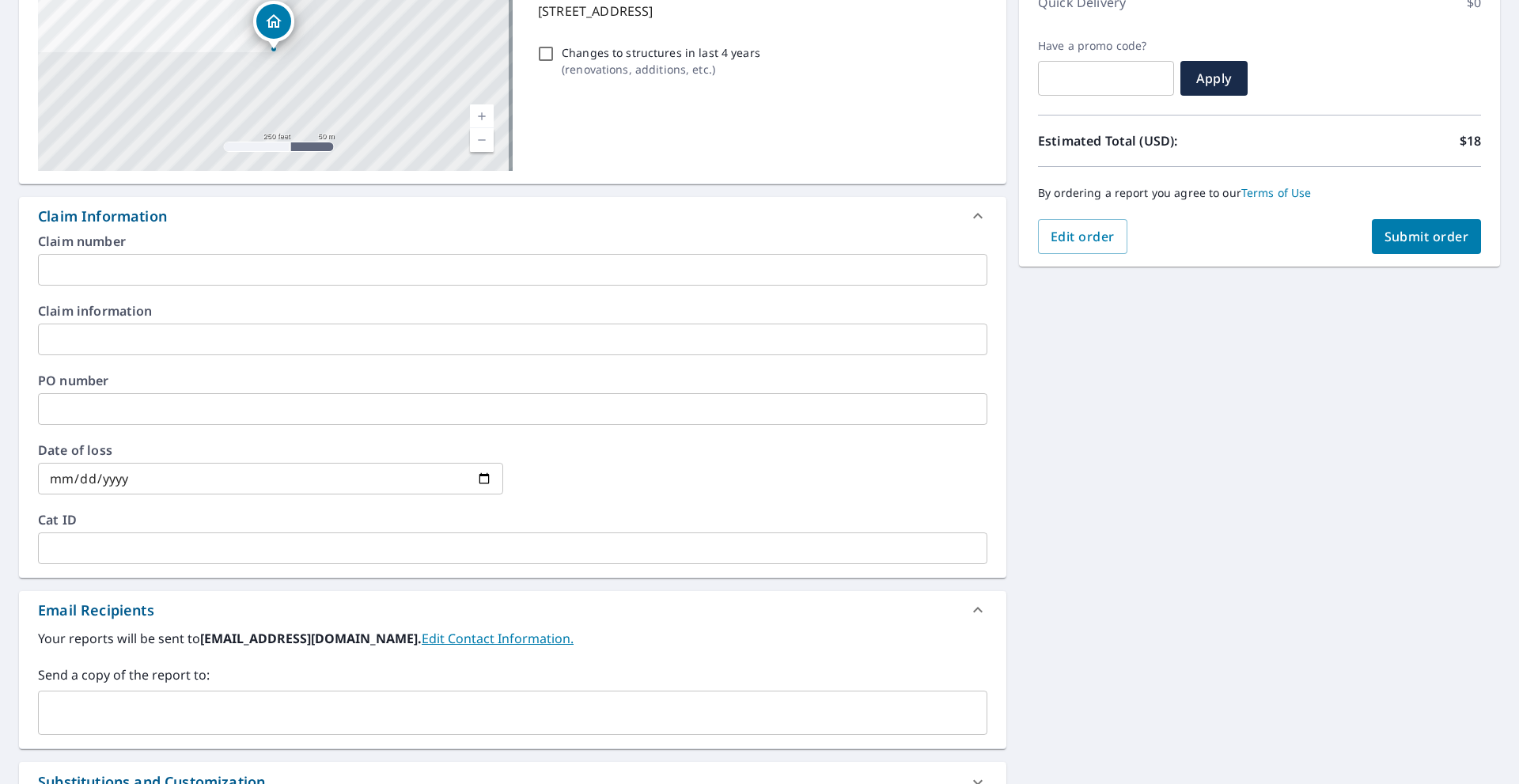 scroll, scrollTop: 202, scrollLeft: 0, axis: vertical 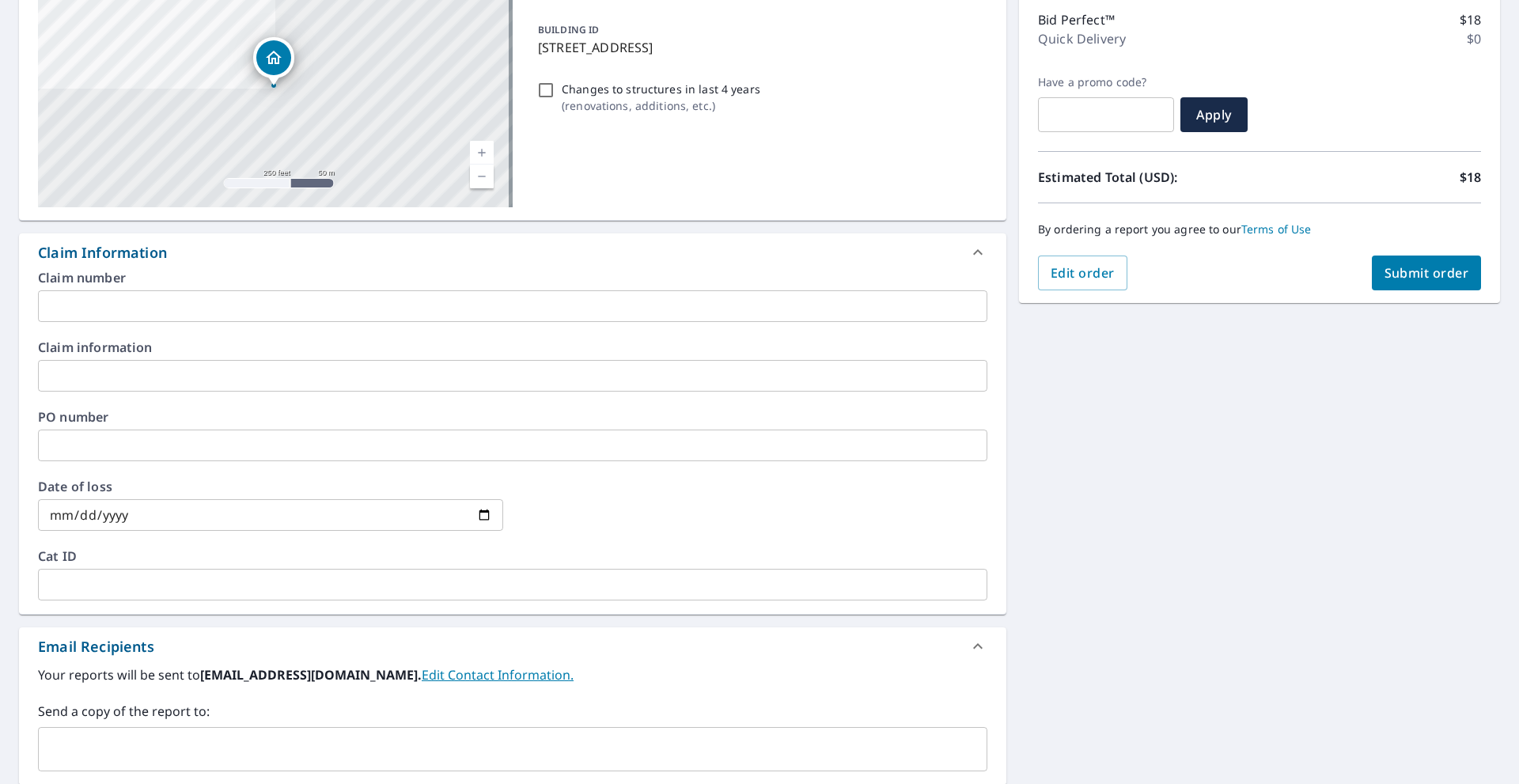 click on "Submit order" at bounding box center (1426, 273) 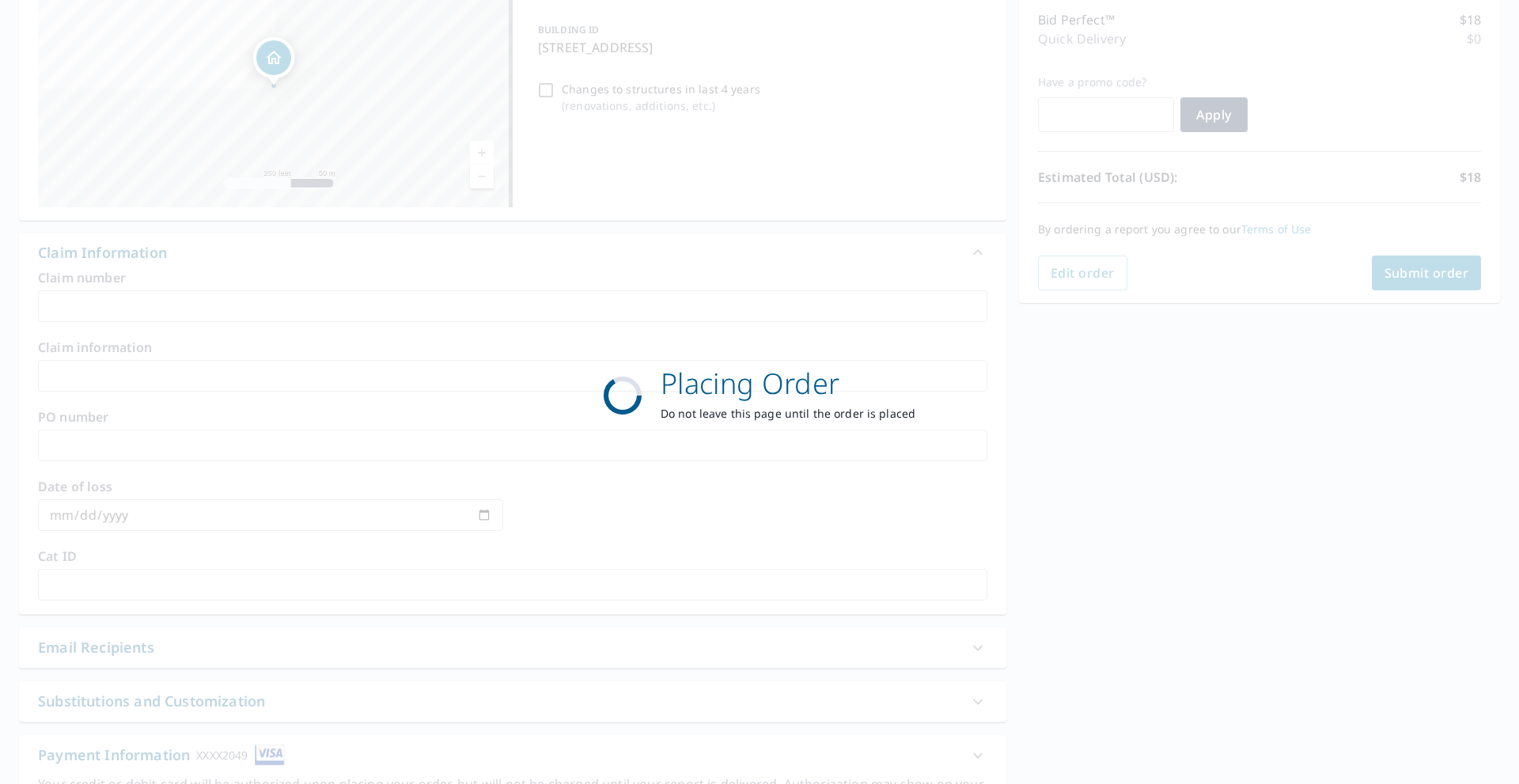scroll, scrollTop: 147, scrollLeft: 0, axis: vertical 